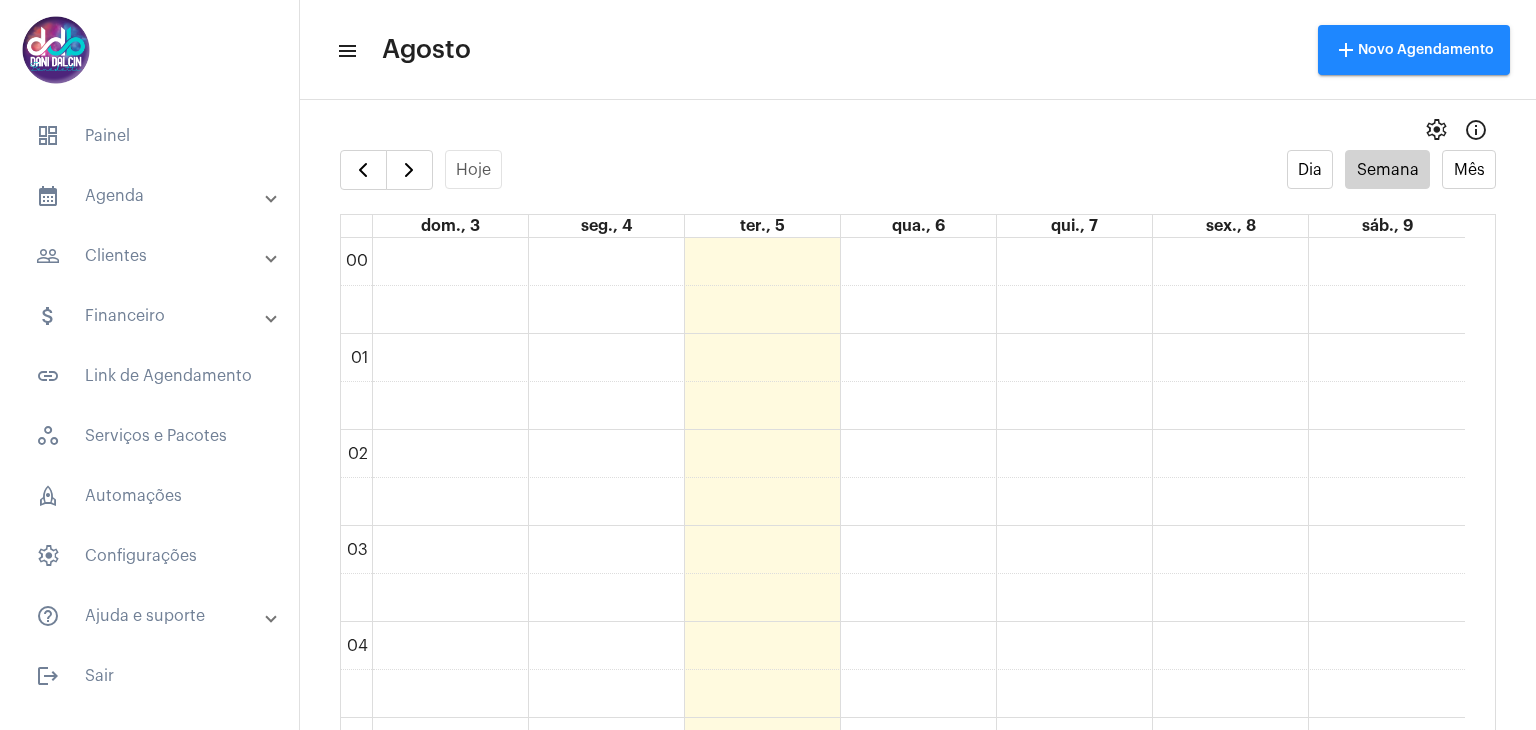 scroll, scrollTop: 0, scrollLeft: 0, axis: both 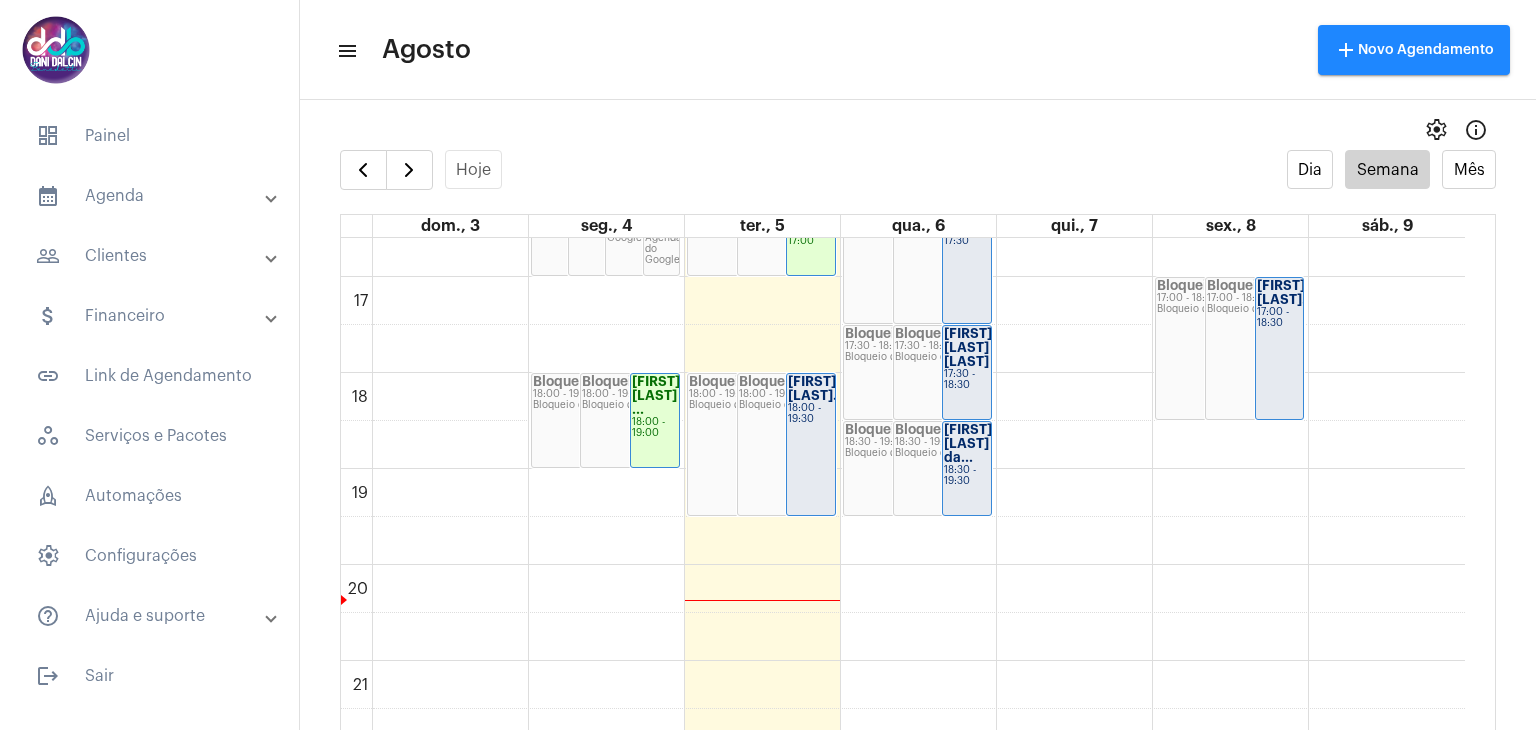 click on "18:00 - 19:30" 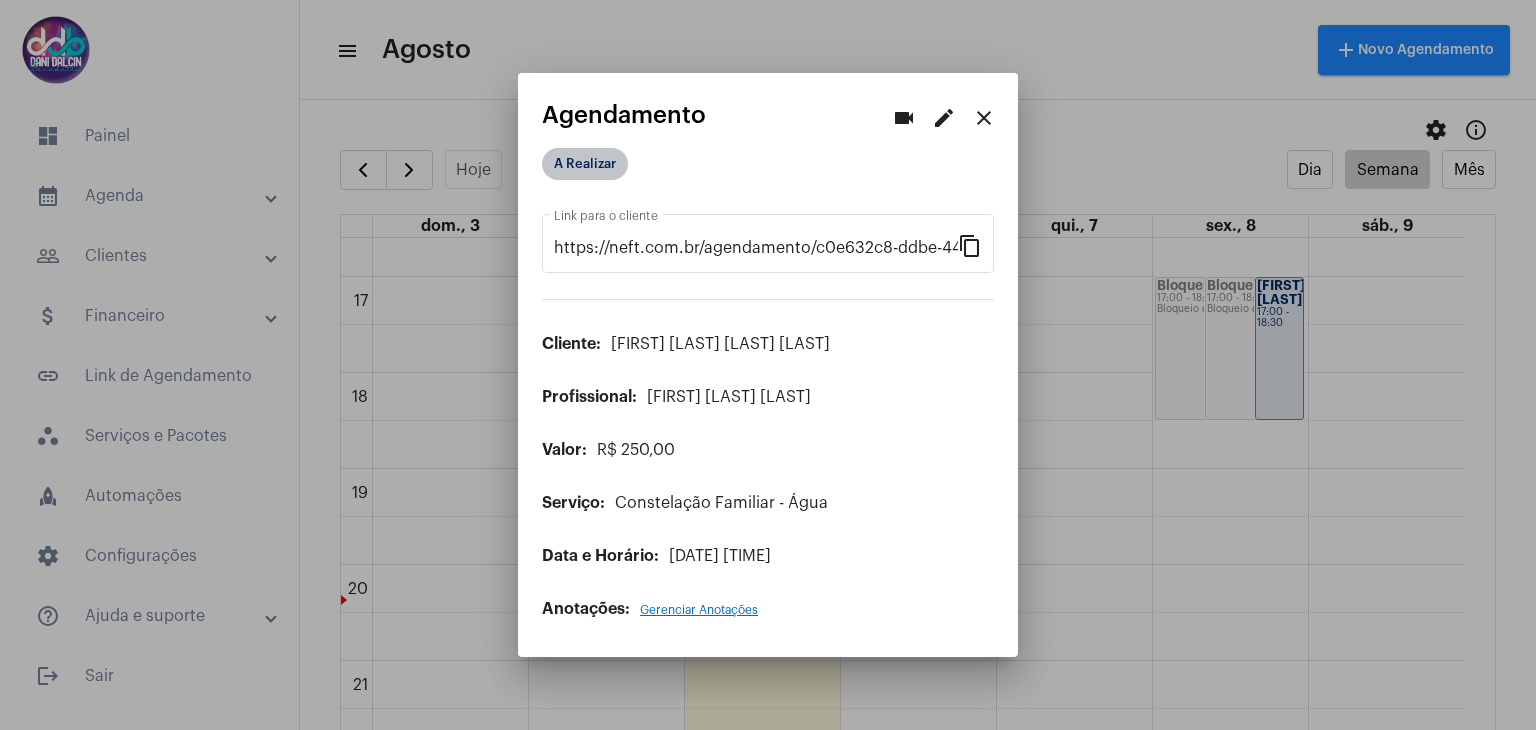 click on "A Realizar" at bounding box center (585, 164) 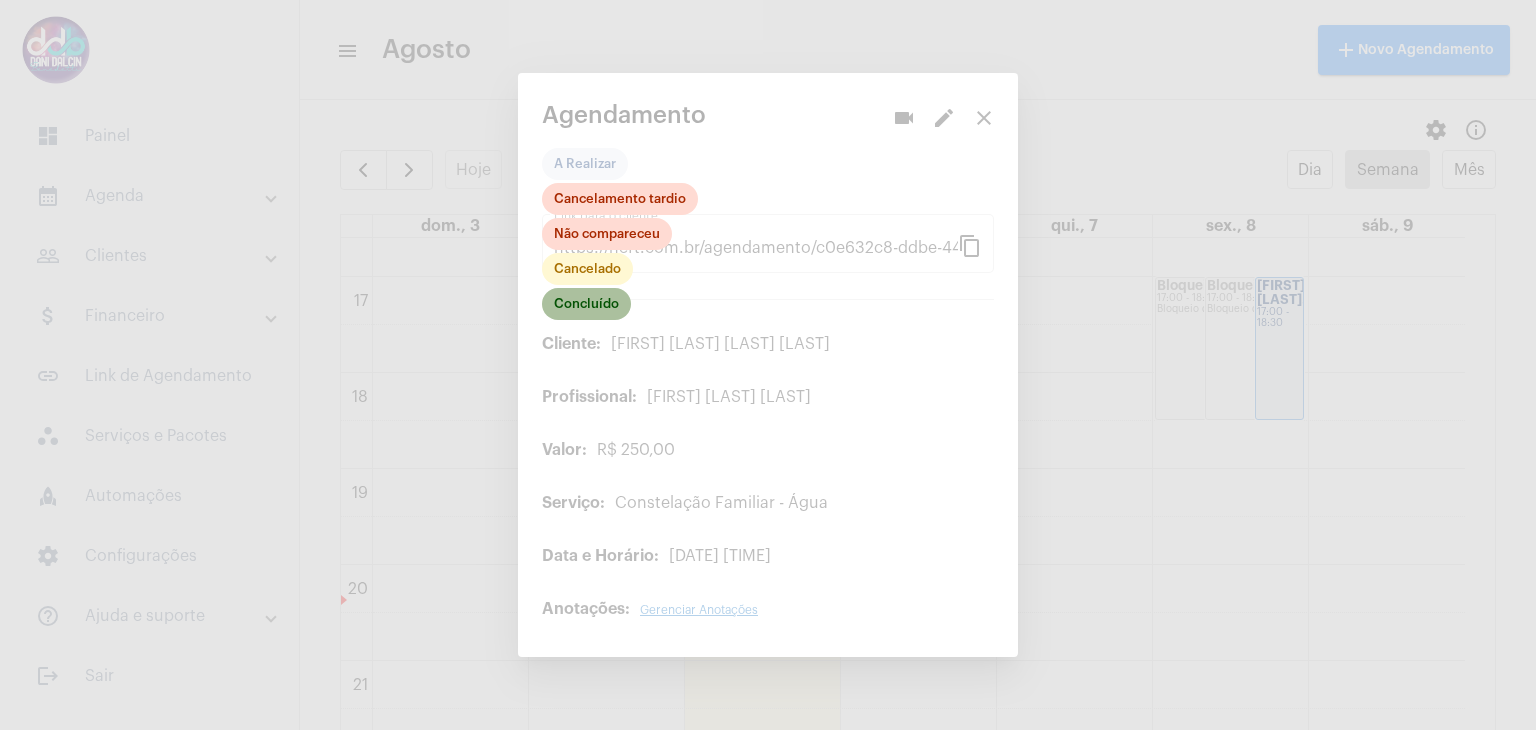 click on "Concluído" 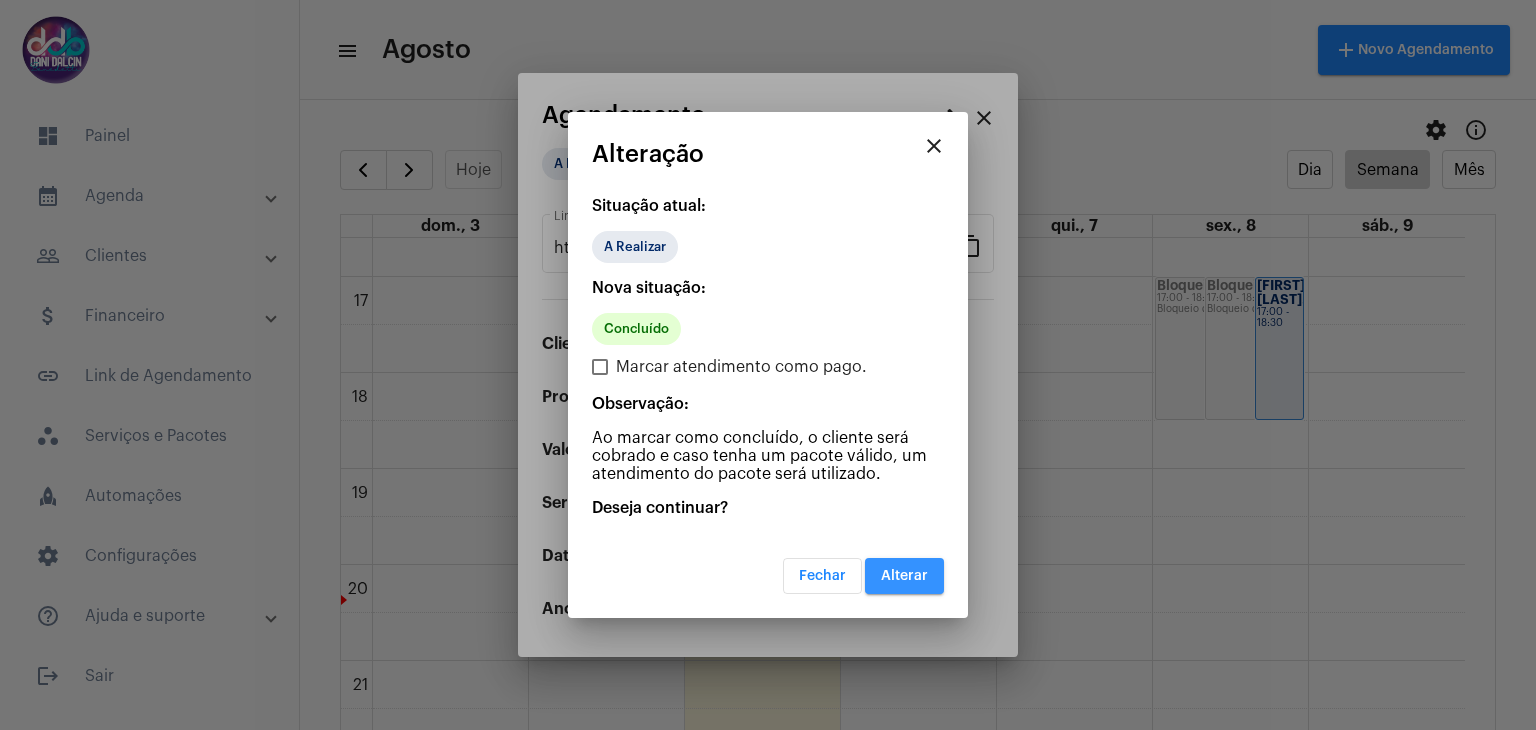 click on "Alterar" at bounding box center (904, 576) 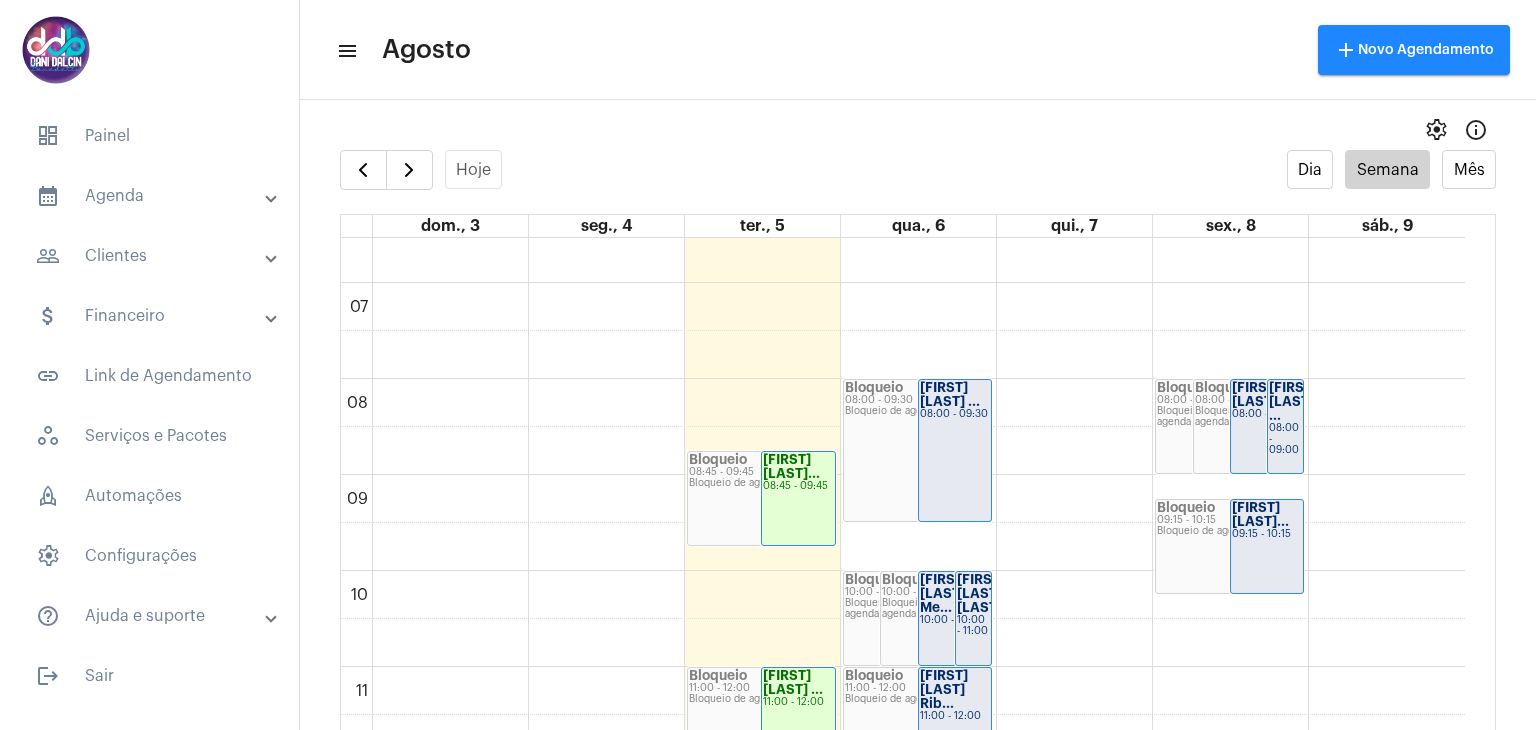 scroll, scrollTop: 735, scrollLeft: 0, axis: vertical 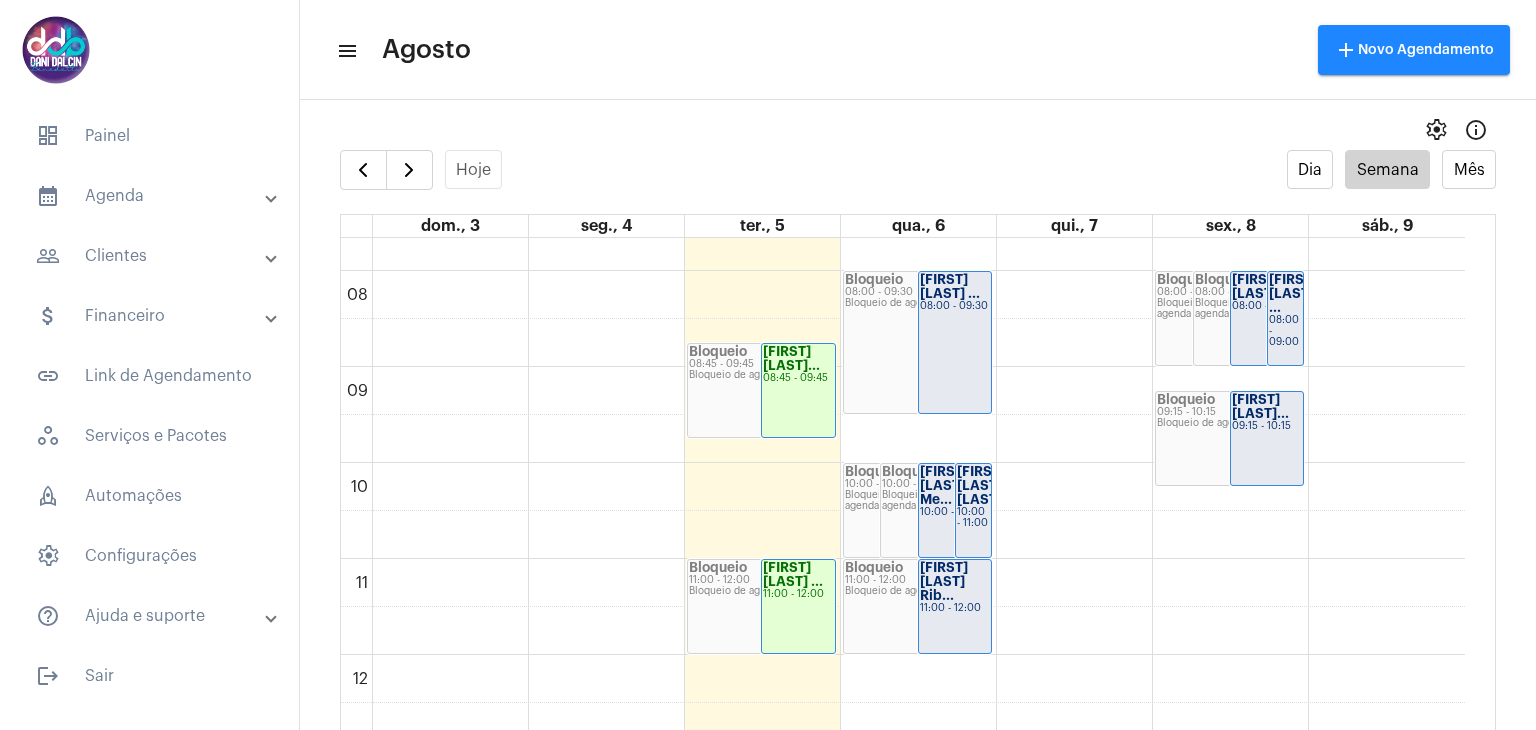 click on "[FIRST] [LAST] Me..." 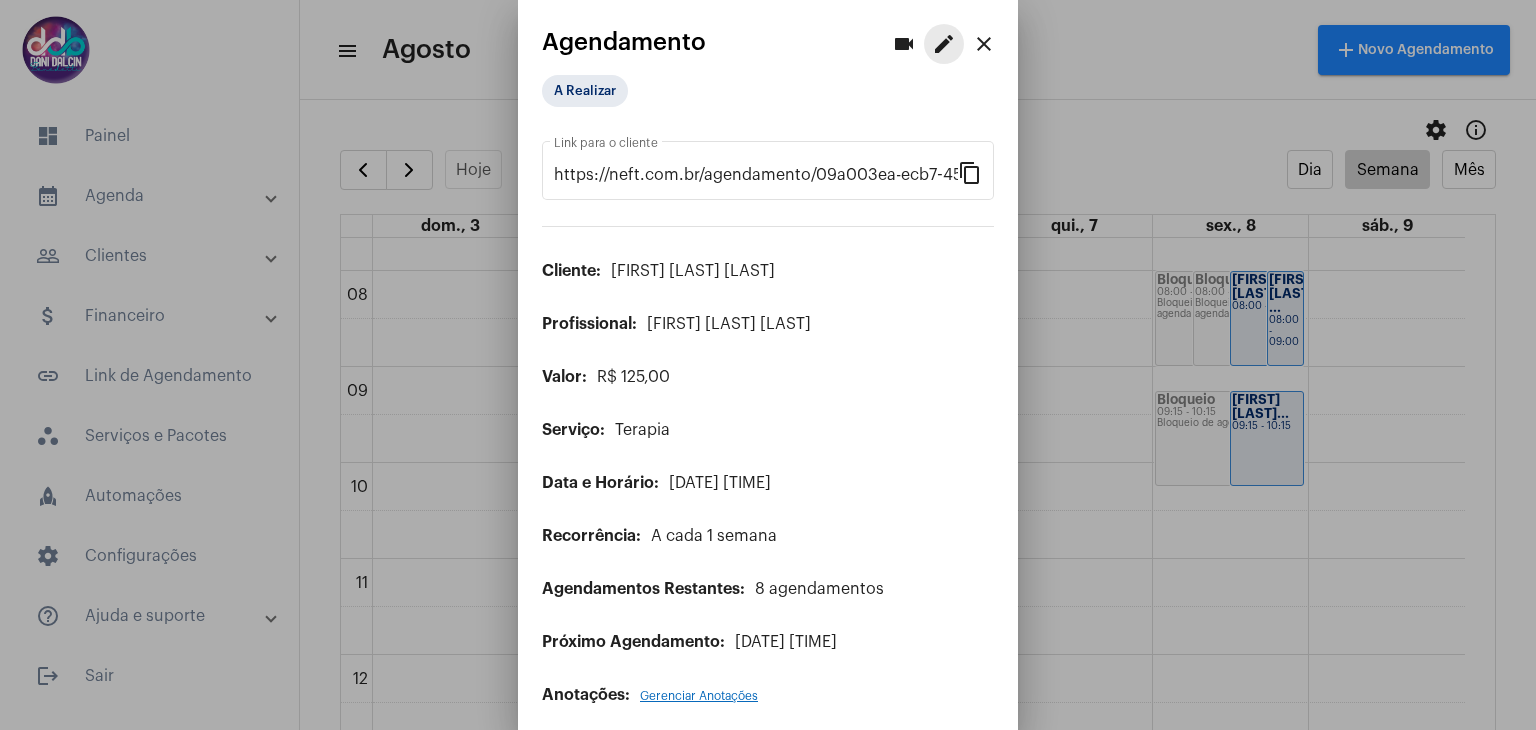 click on "edit" at bounding box center (944, 44) 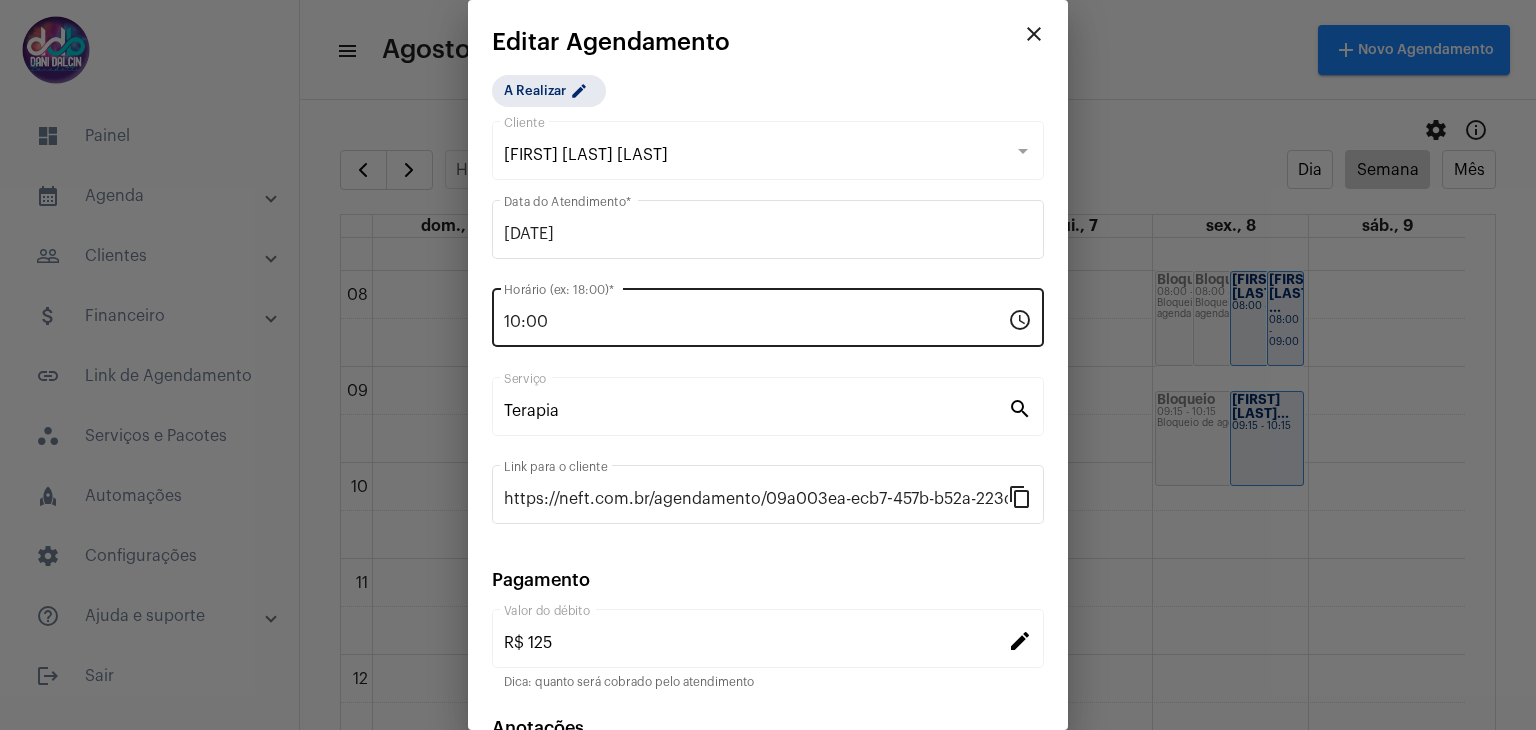 click on "10:00" at bounding box center (756, 322) 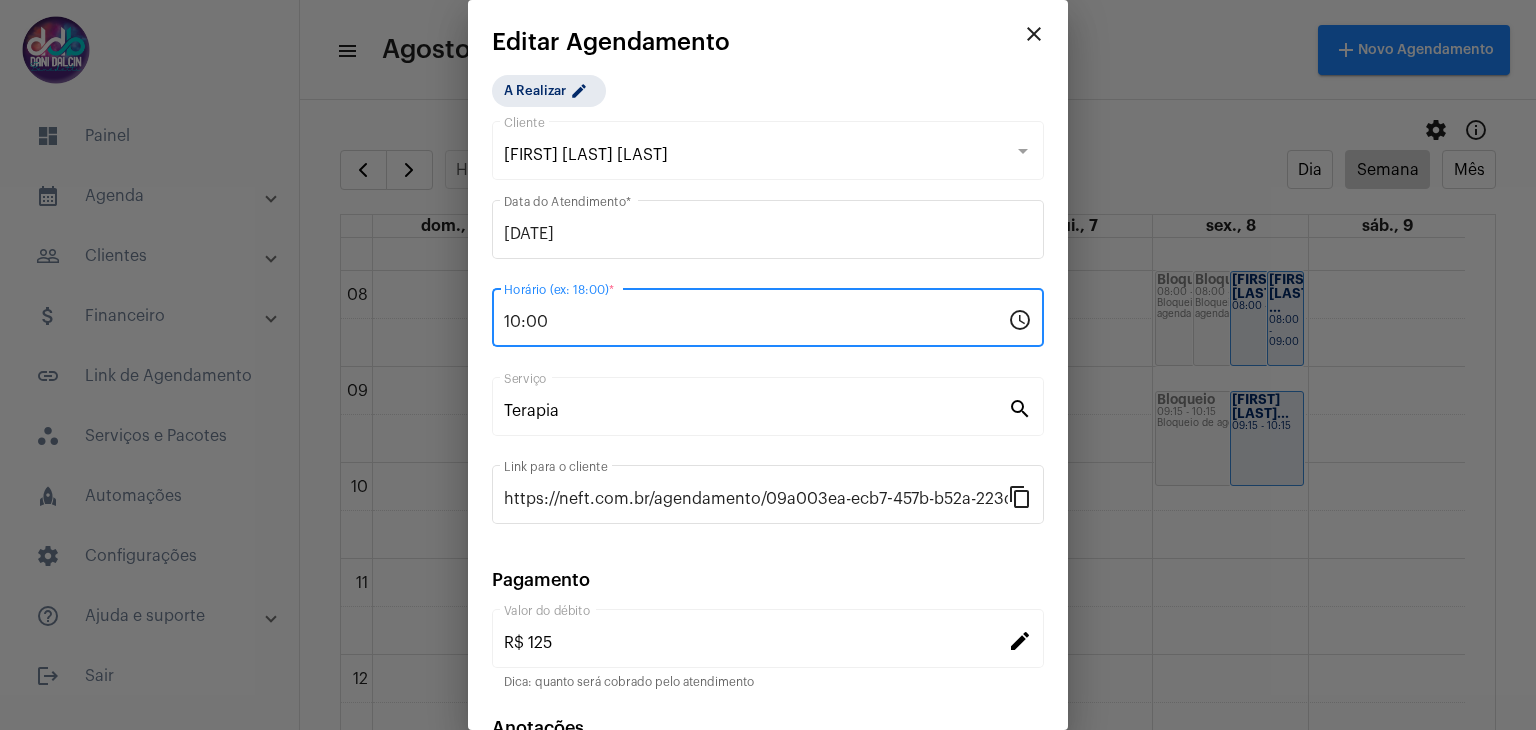 click on "10:00" at bounding box center (756, 322) 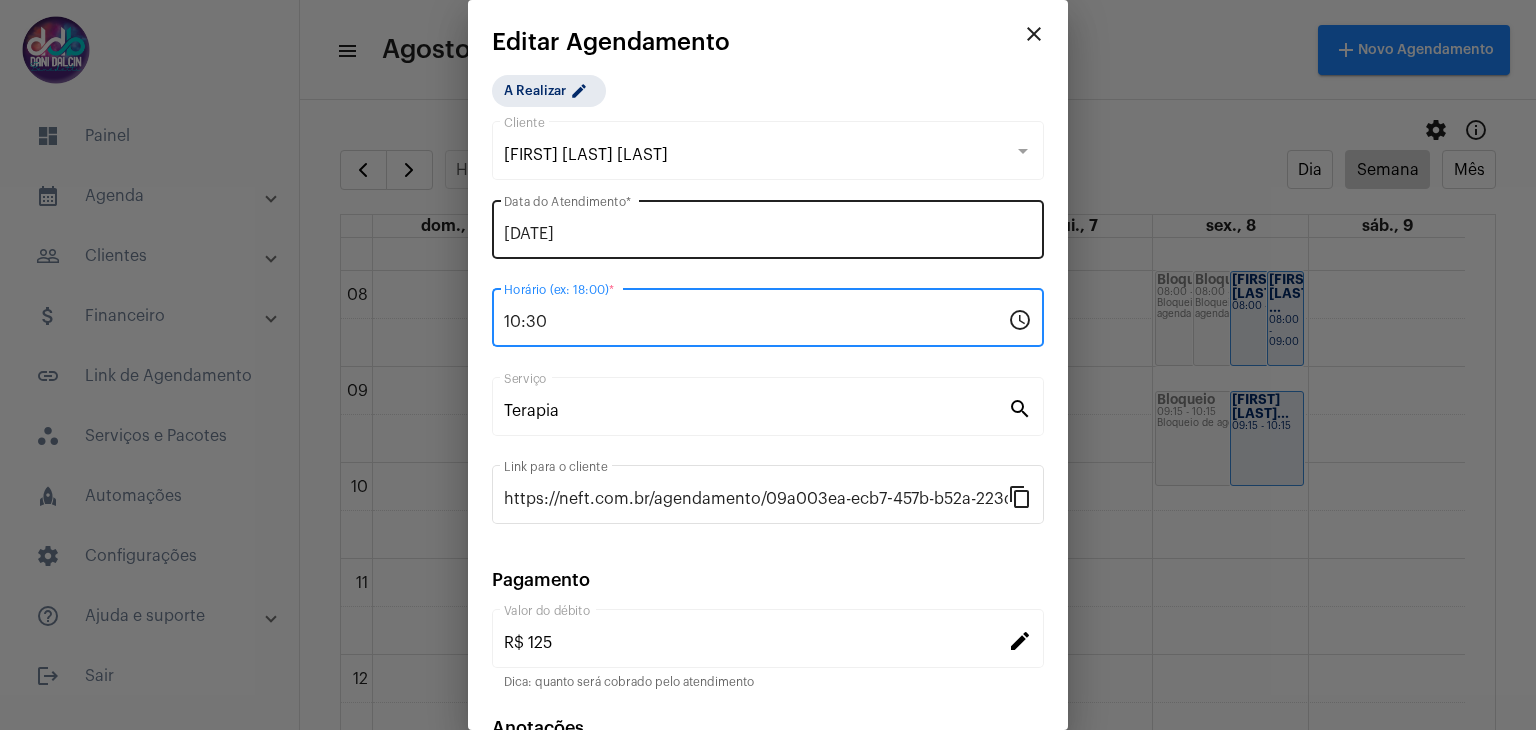 type on "10:30" 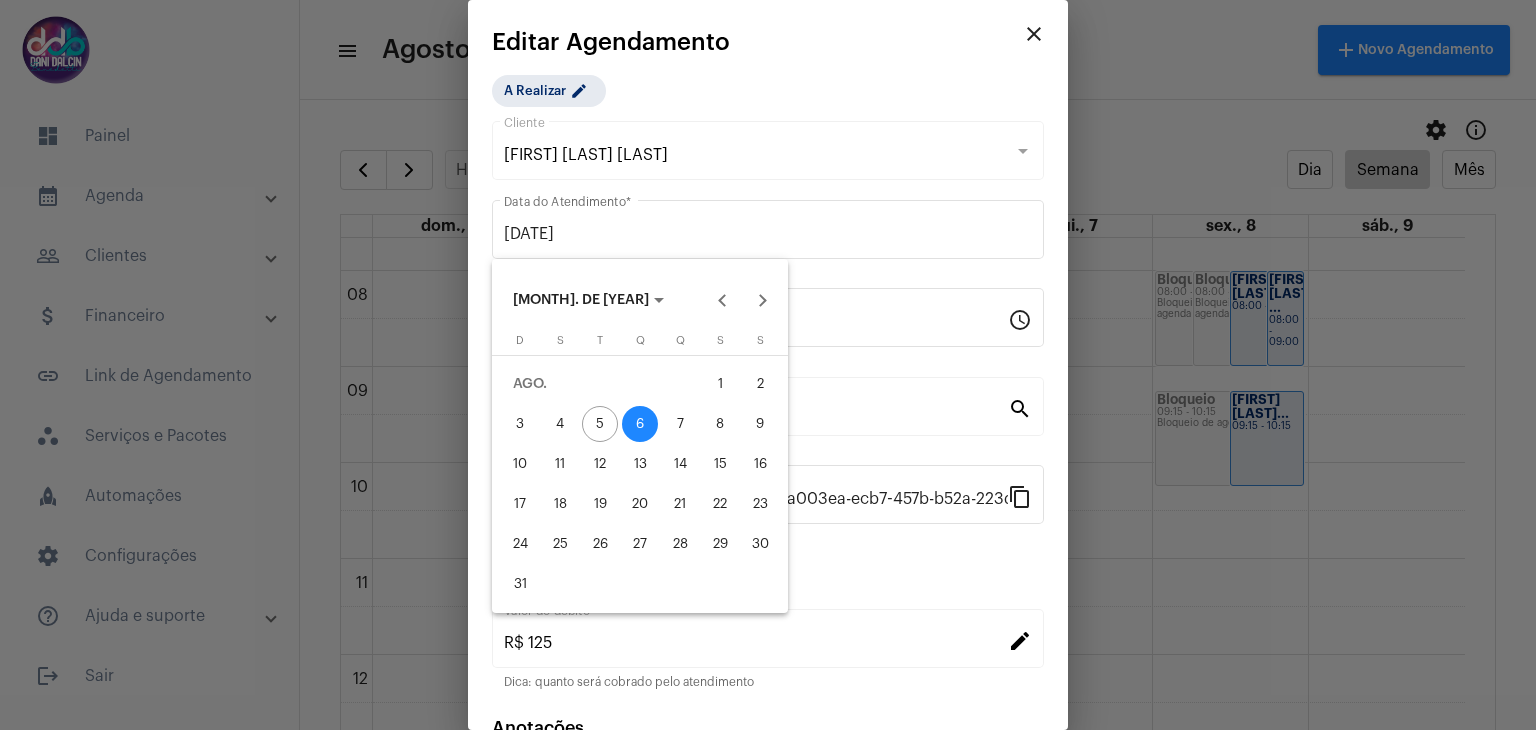 click on "7" at bounding box center [680, 424] 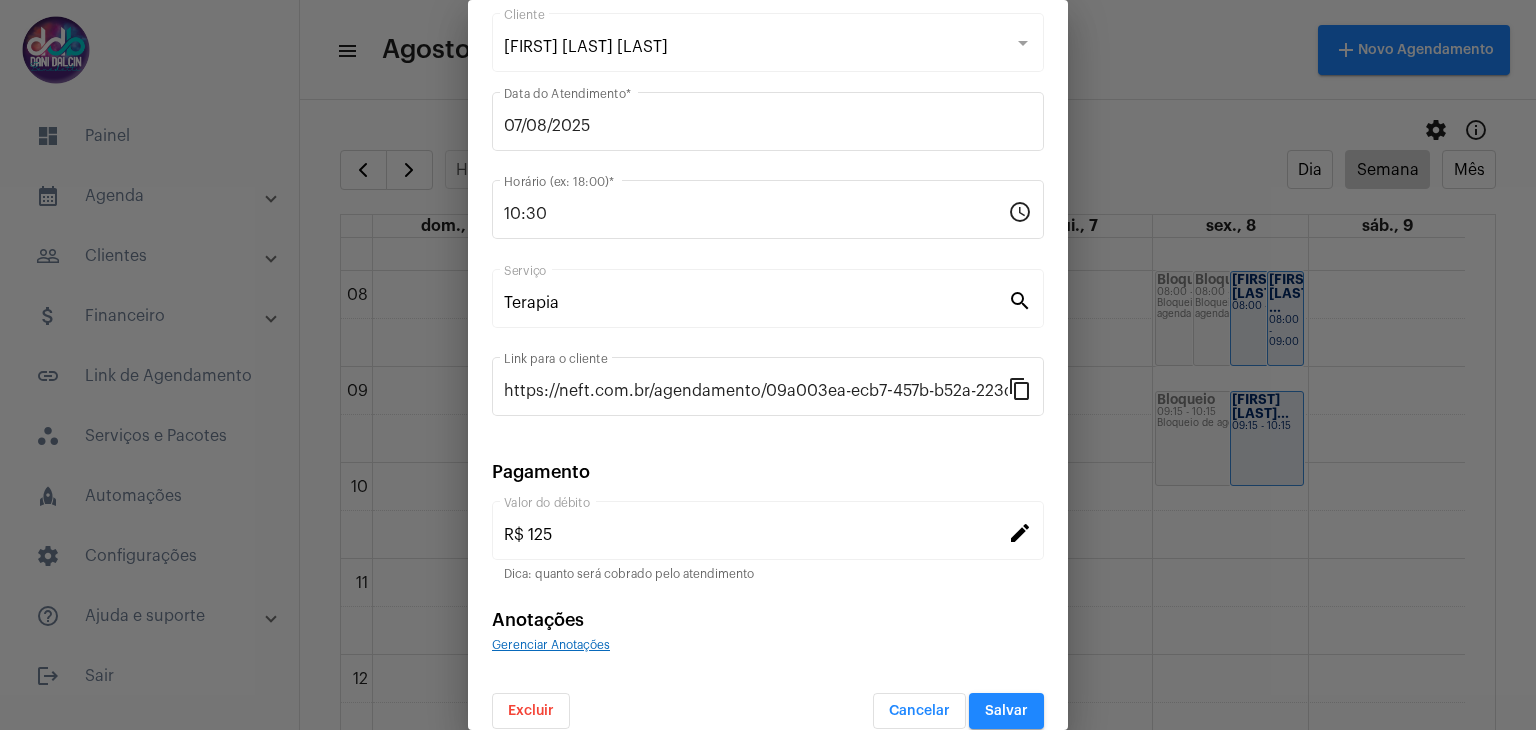 scroll, scrollTop: 128, scrollLeft: 0, axis: vertical 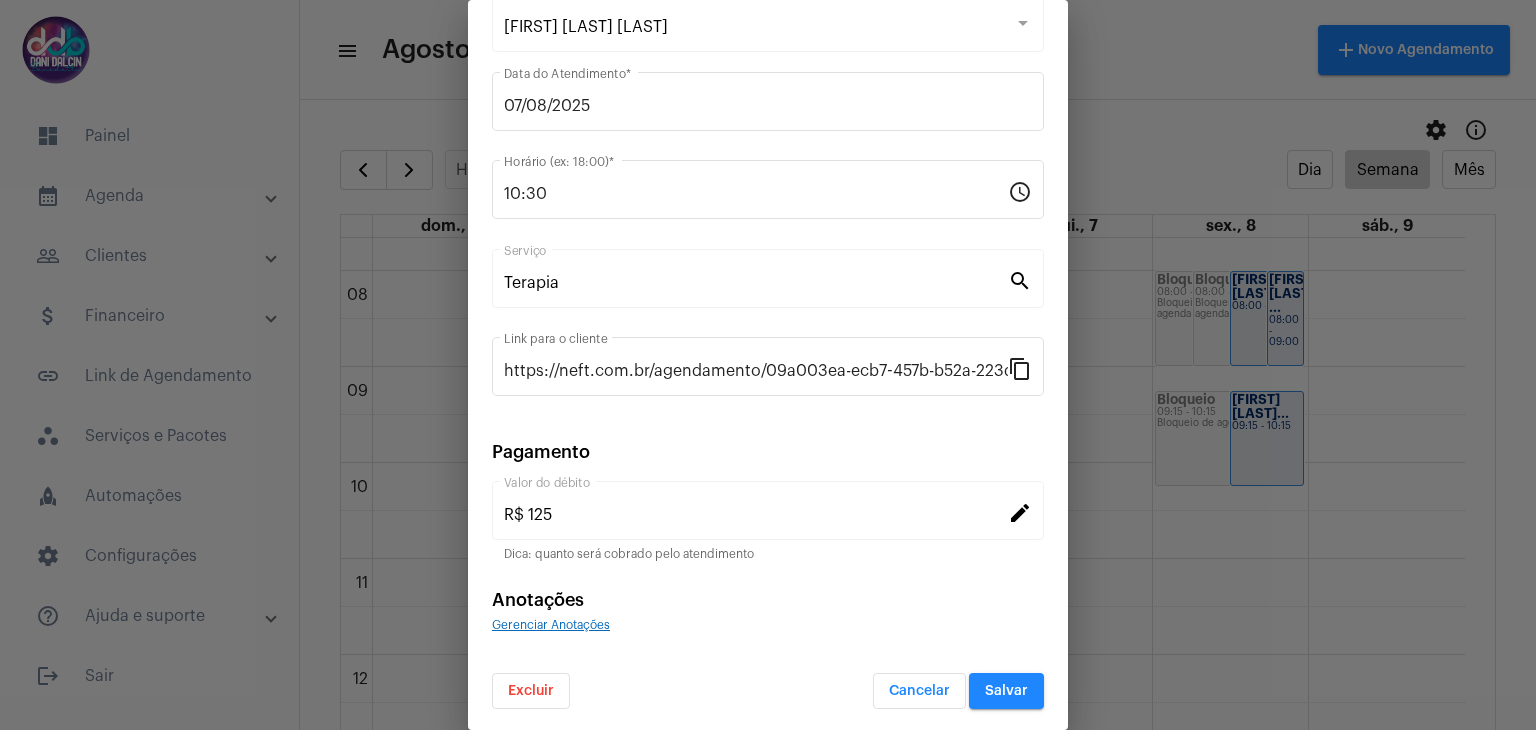 click on "Salvar" at bounding box center [1006, 691] 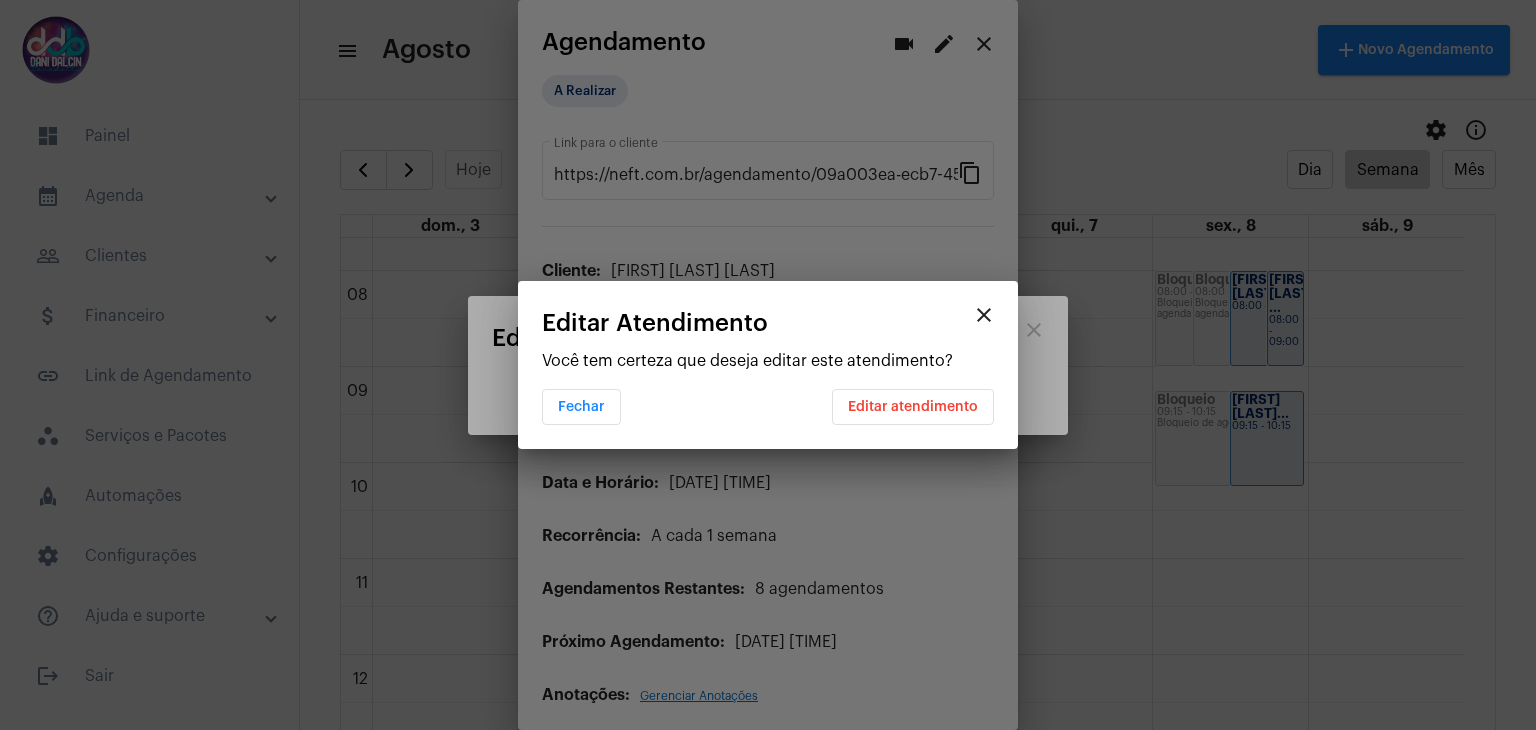 scroll, scrollTop: 0, scrollLeft: 0, axis: both 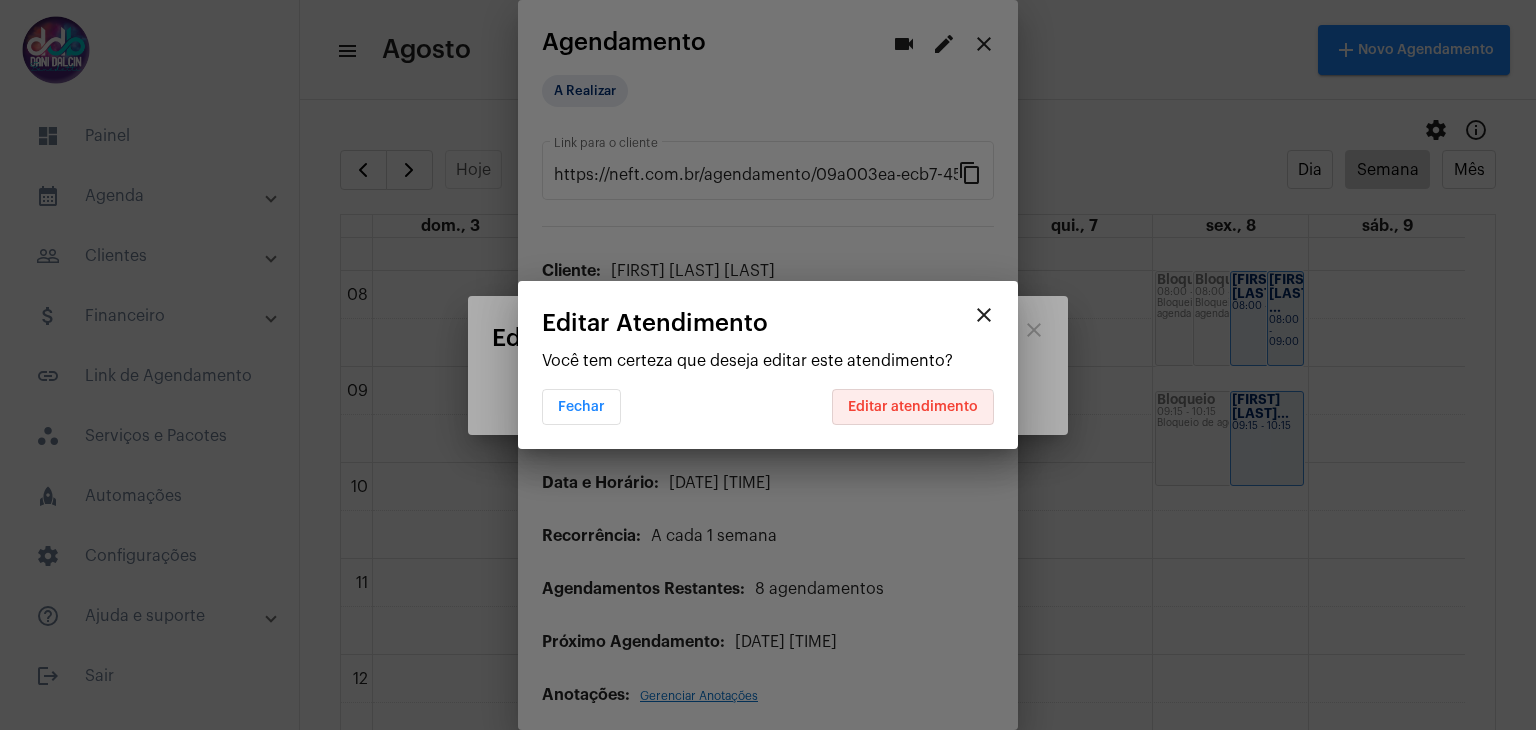 click on "Editar atendimento" at bounding box center [913, 407] 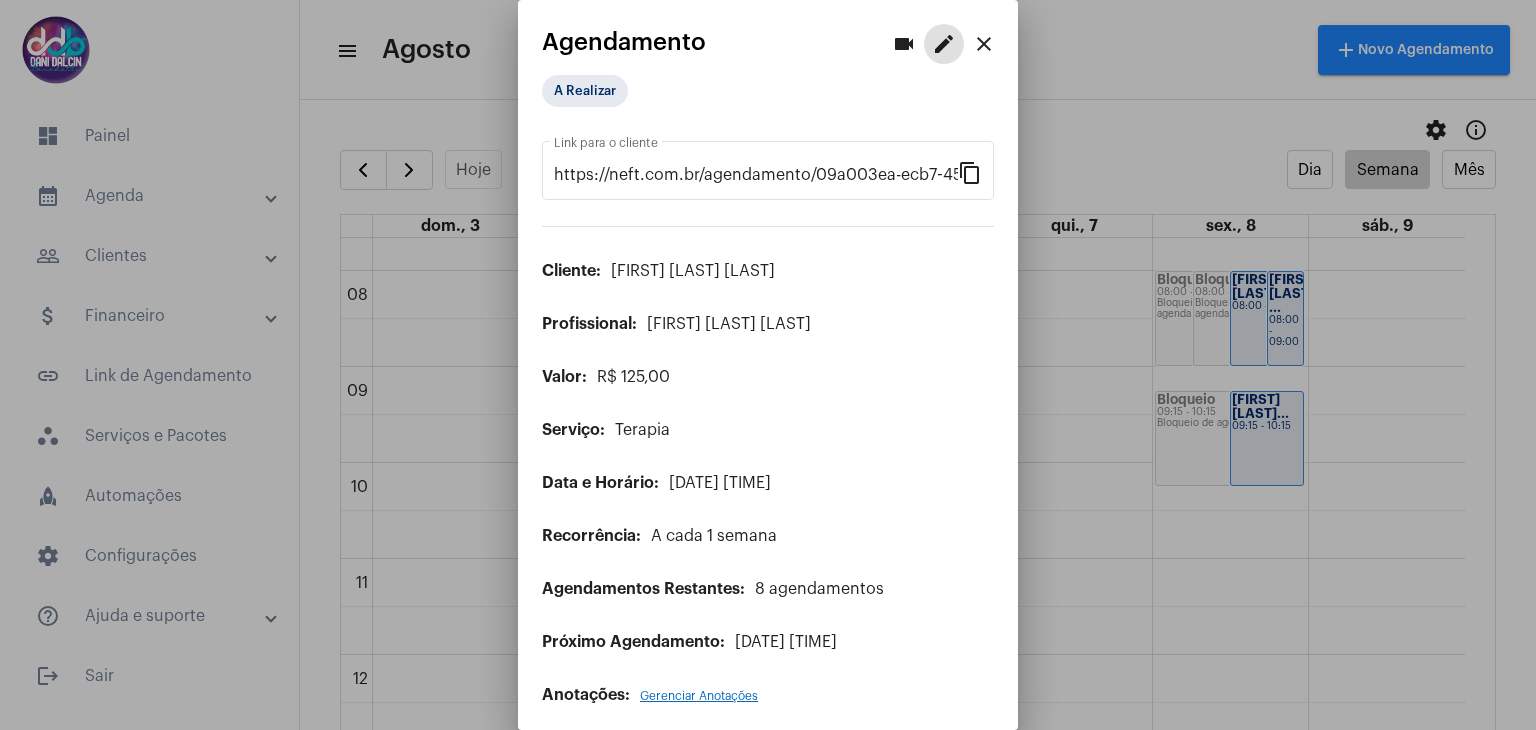 click on "close" at bounding box center (984, 44) 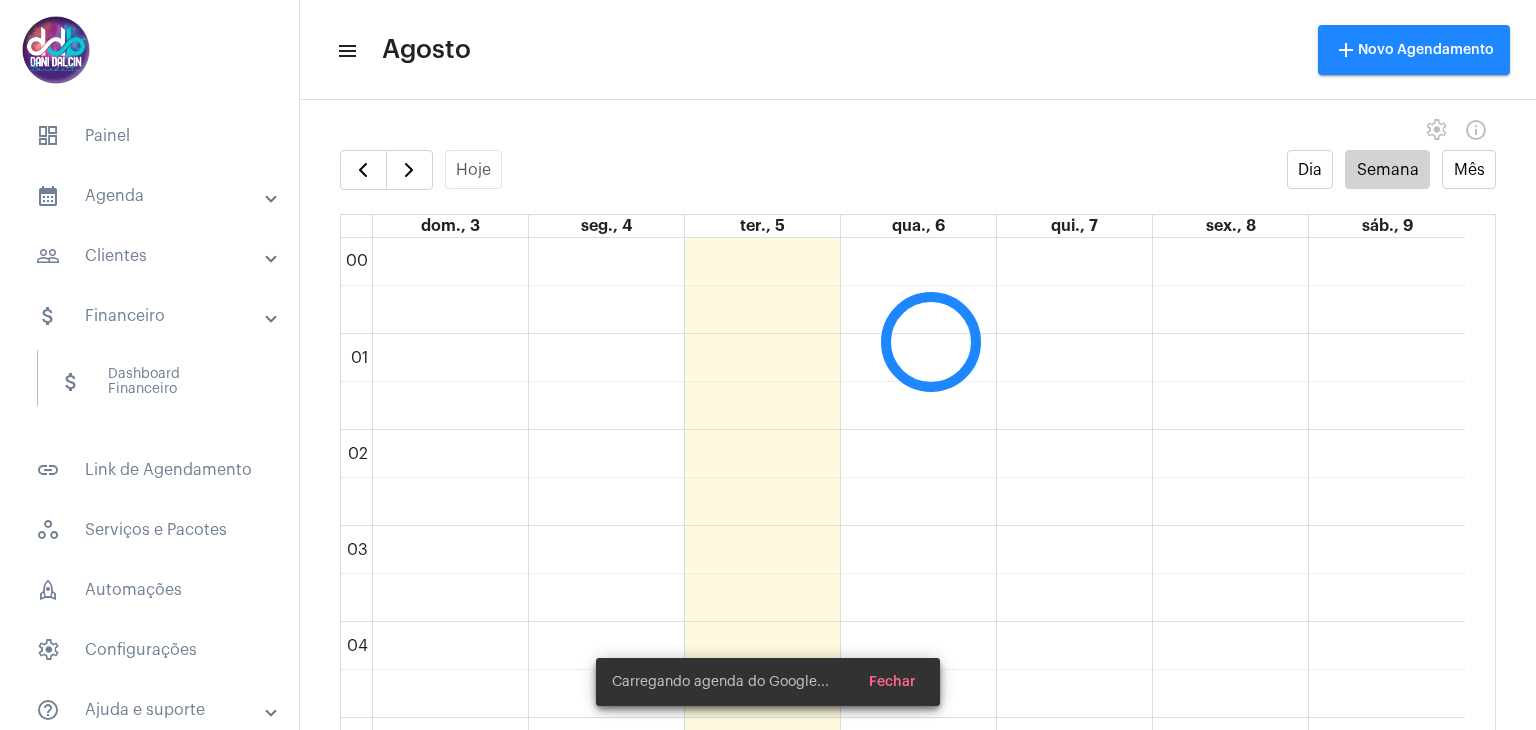 scroll, scrollTop: 0, scrollLeft: 0, axis: both 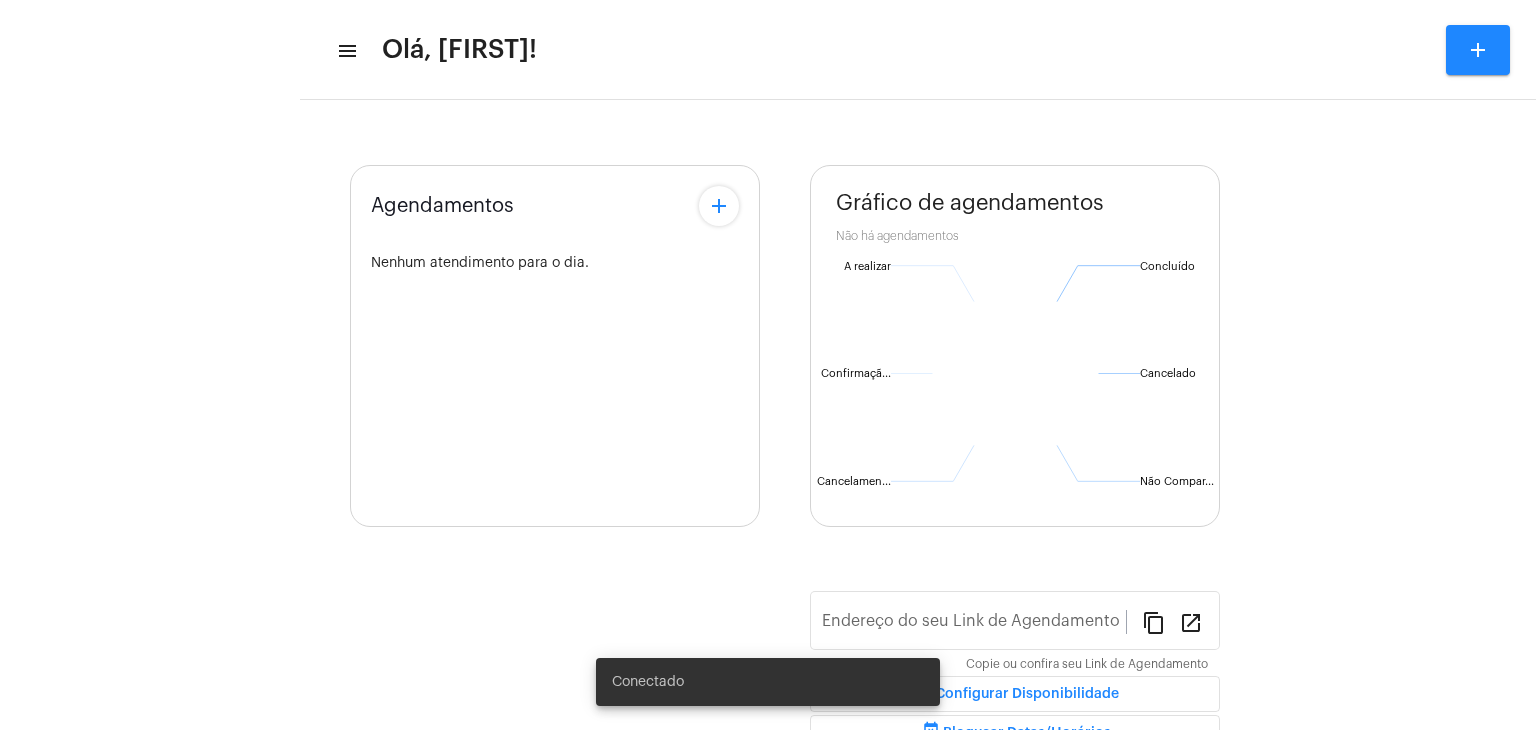 type on "https://neft.com.br/[LAST]-[LAST]-[LAST]" 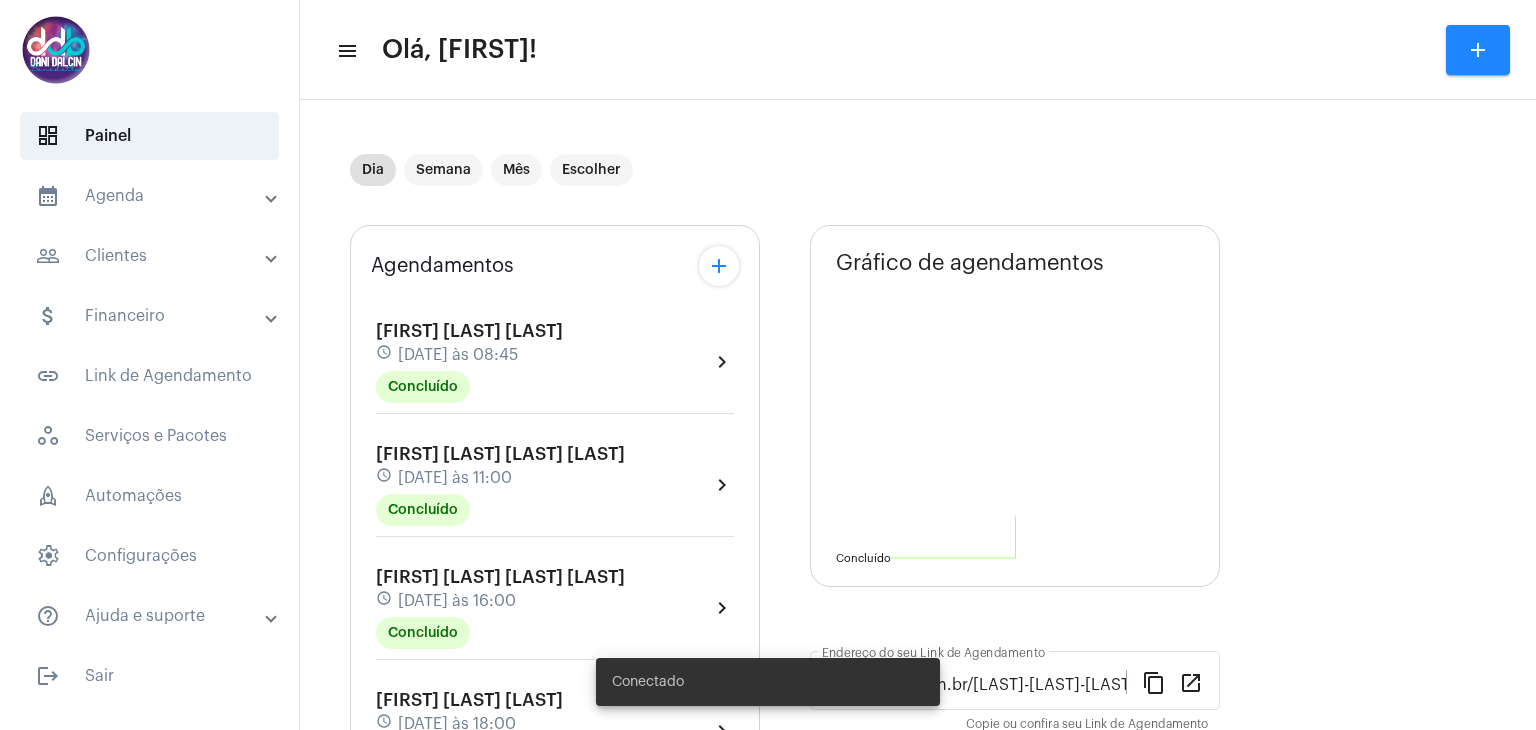 scroll, scrollTop: 0, scrollLeft: 0, axis: both 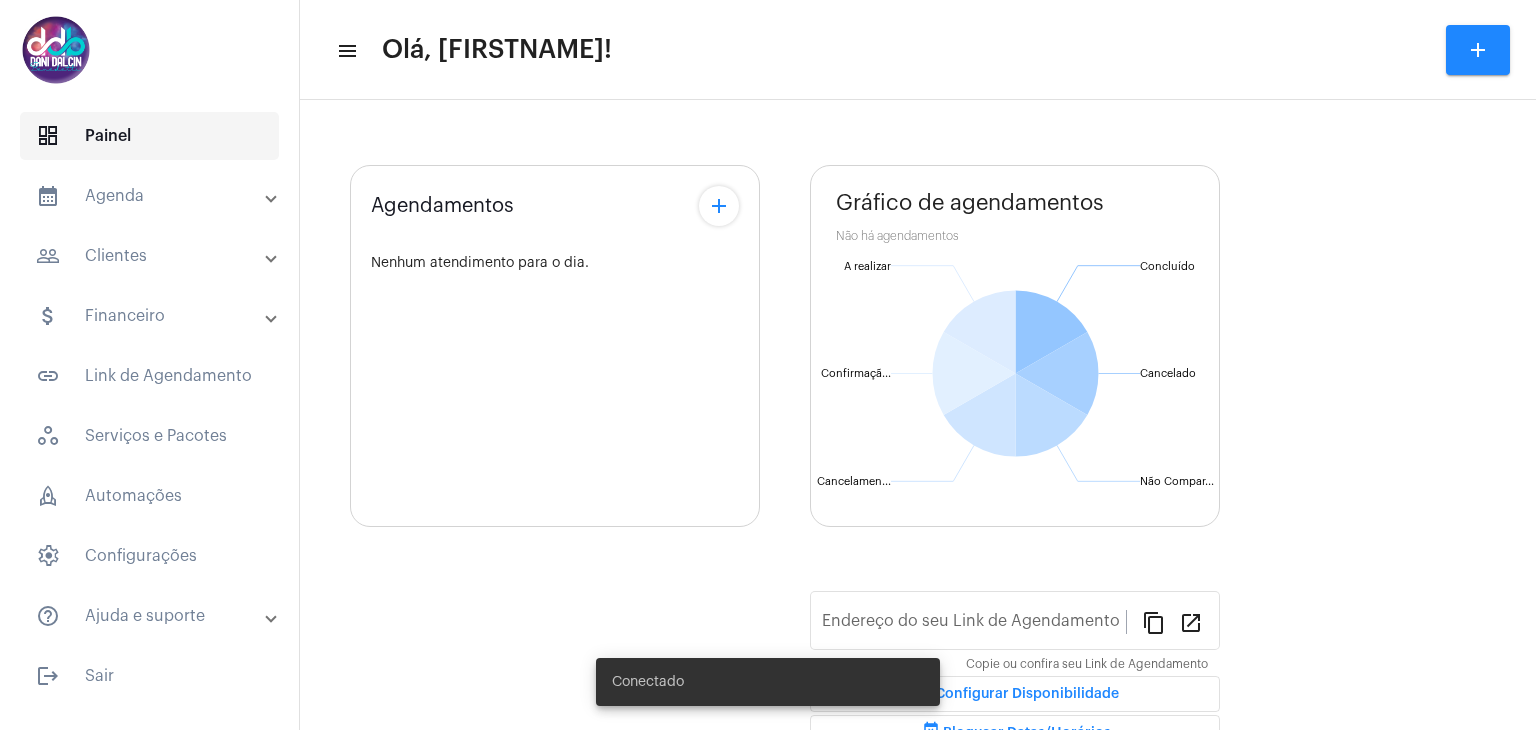 type on "https://neft.com.br/[FIRSTNAME]-[LASTNAME]-[LASTNAME]" 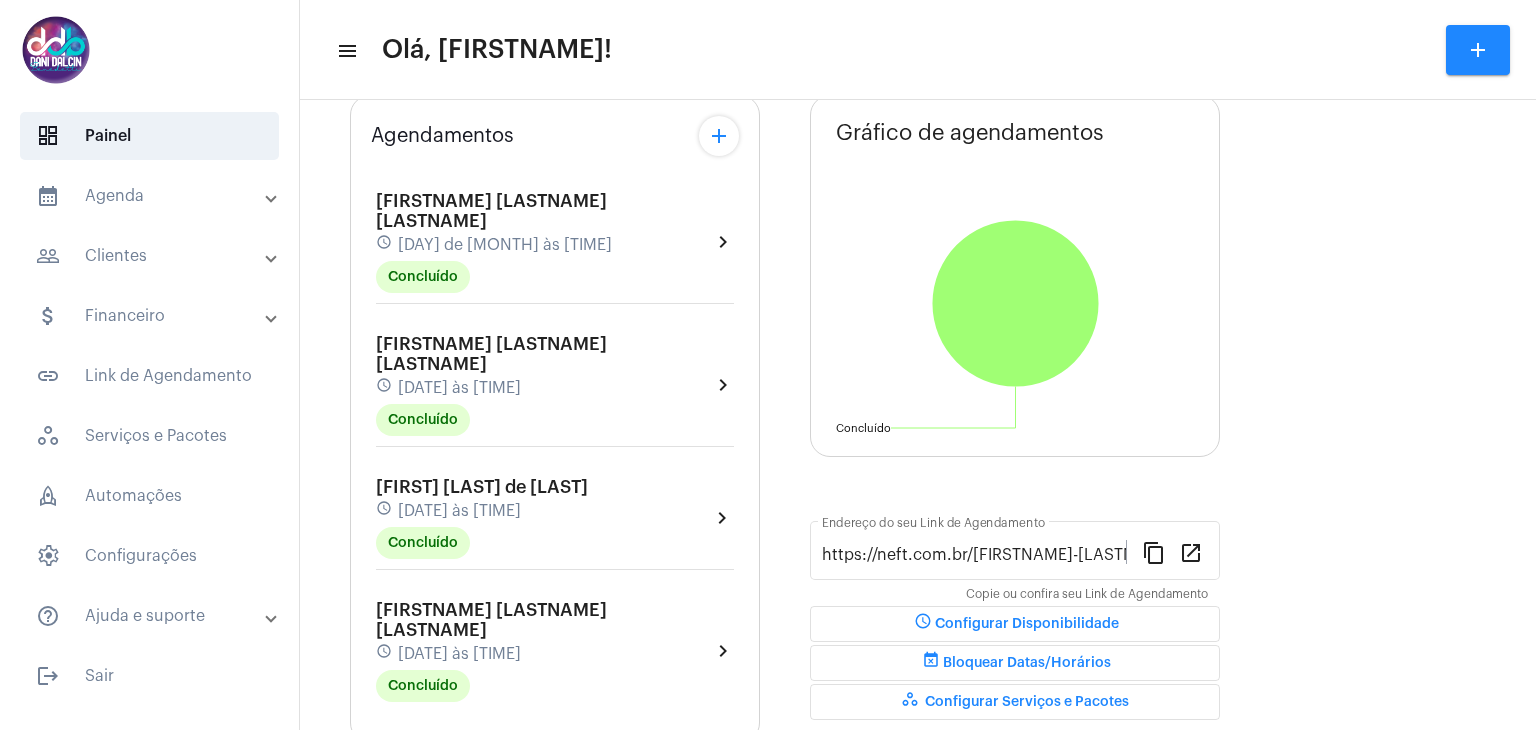 scroll, scrollTop: 161, scrollLeft: 0, axis: vertical 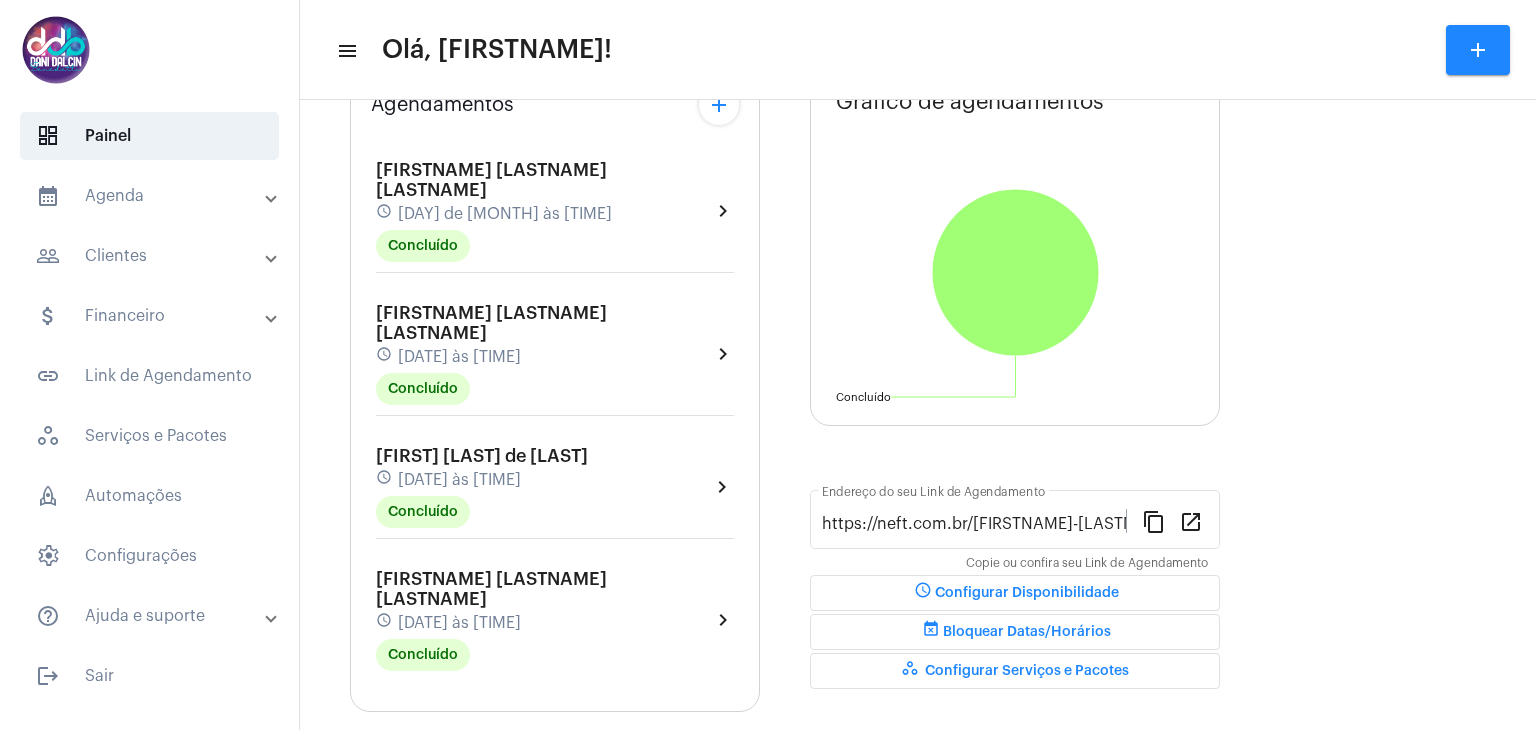 click on "calendar_month_outlined  Agenda" at bounding box center (151, 196) 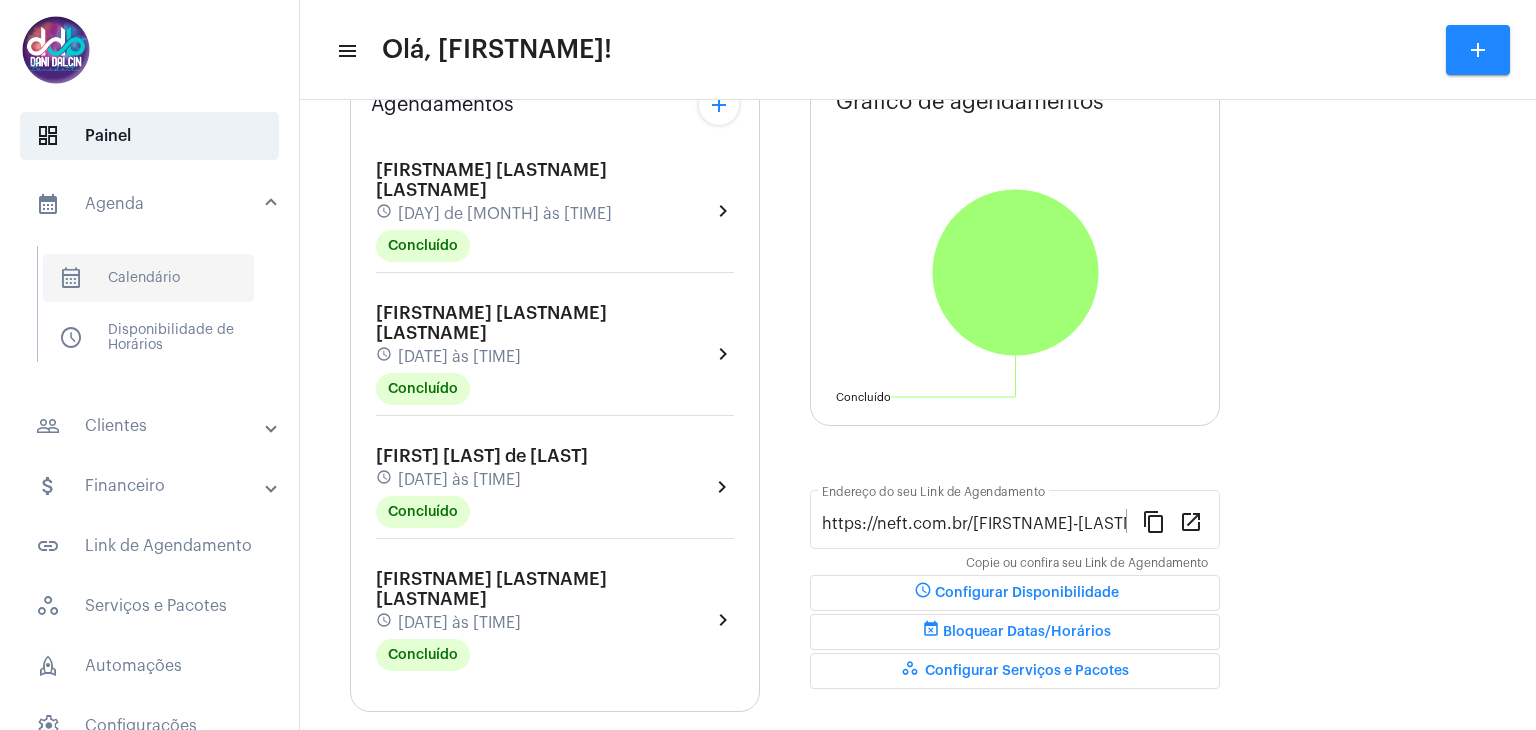click on "calendar_month_outlined   Calendário" at bounding box center [148, 278] 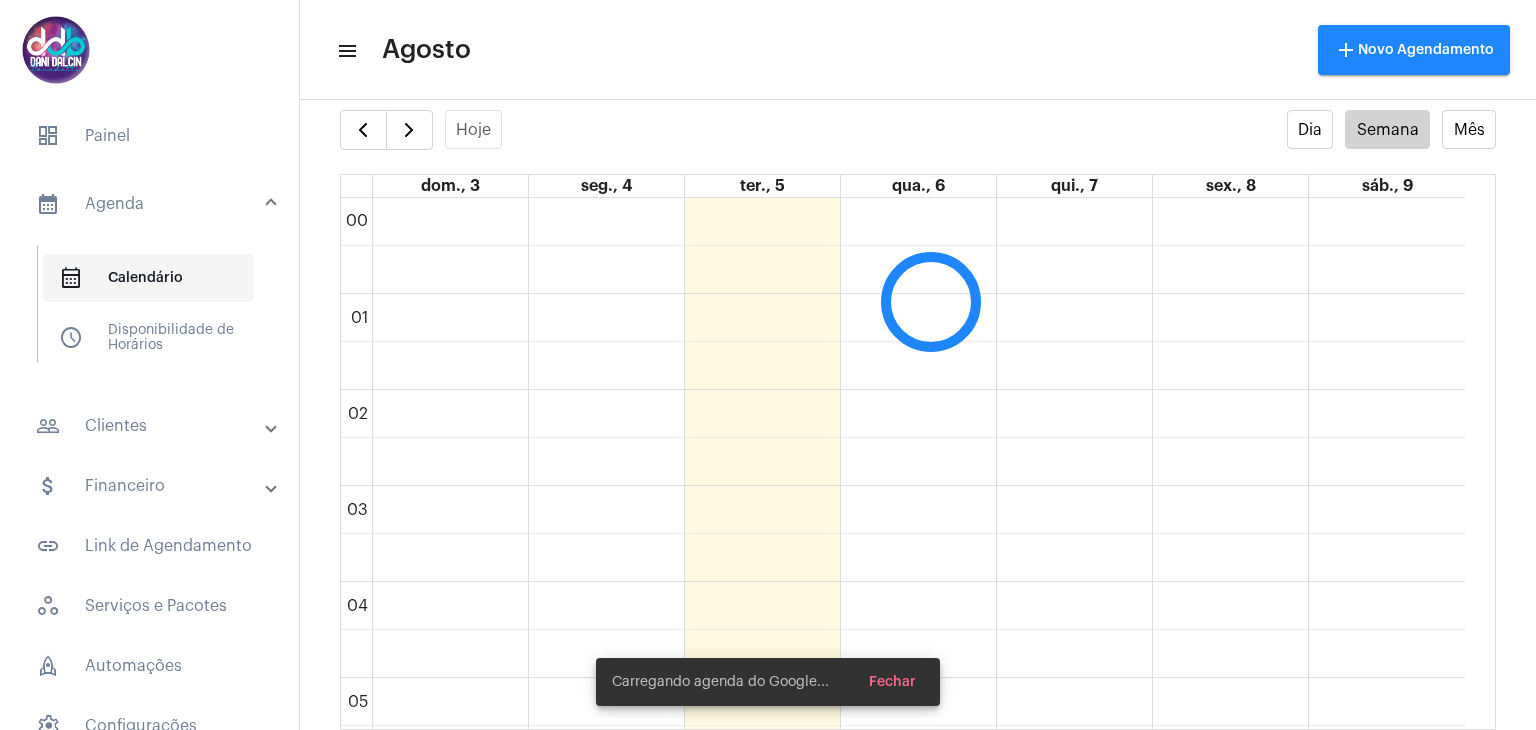 scroll, scrollTop: 40, scrollLeft: 0, axis: vertical 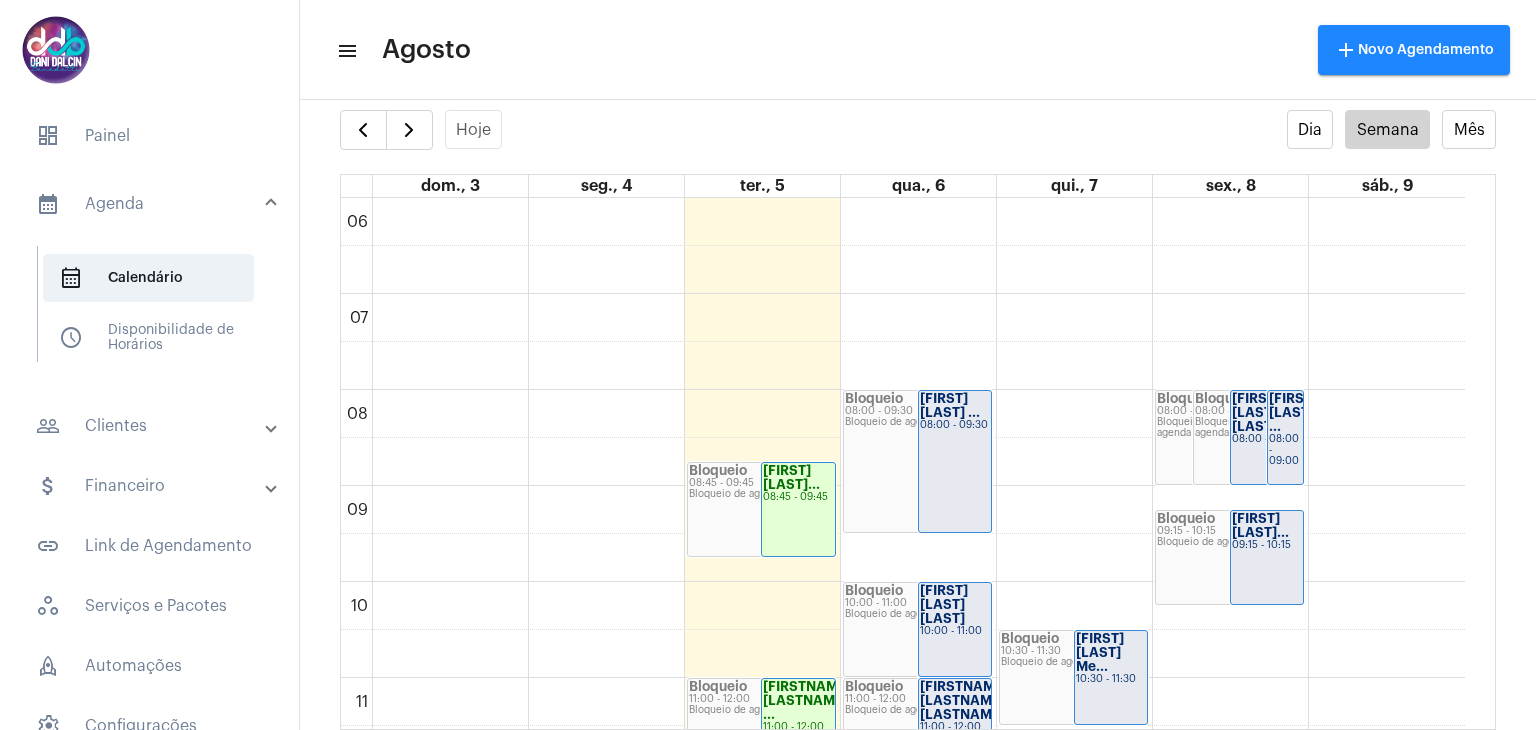 click on "people_outline  Clientes" at bounding box center (151, 426) 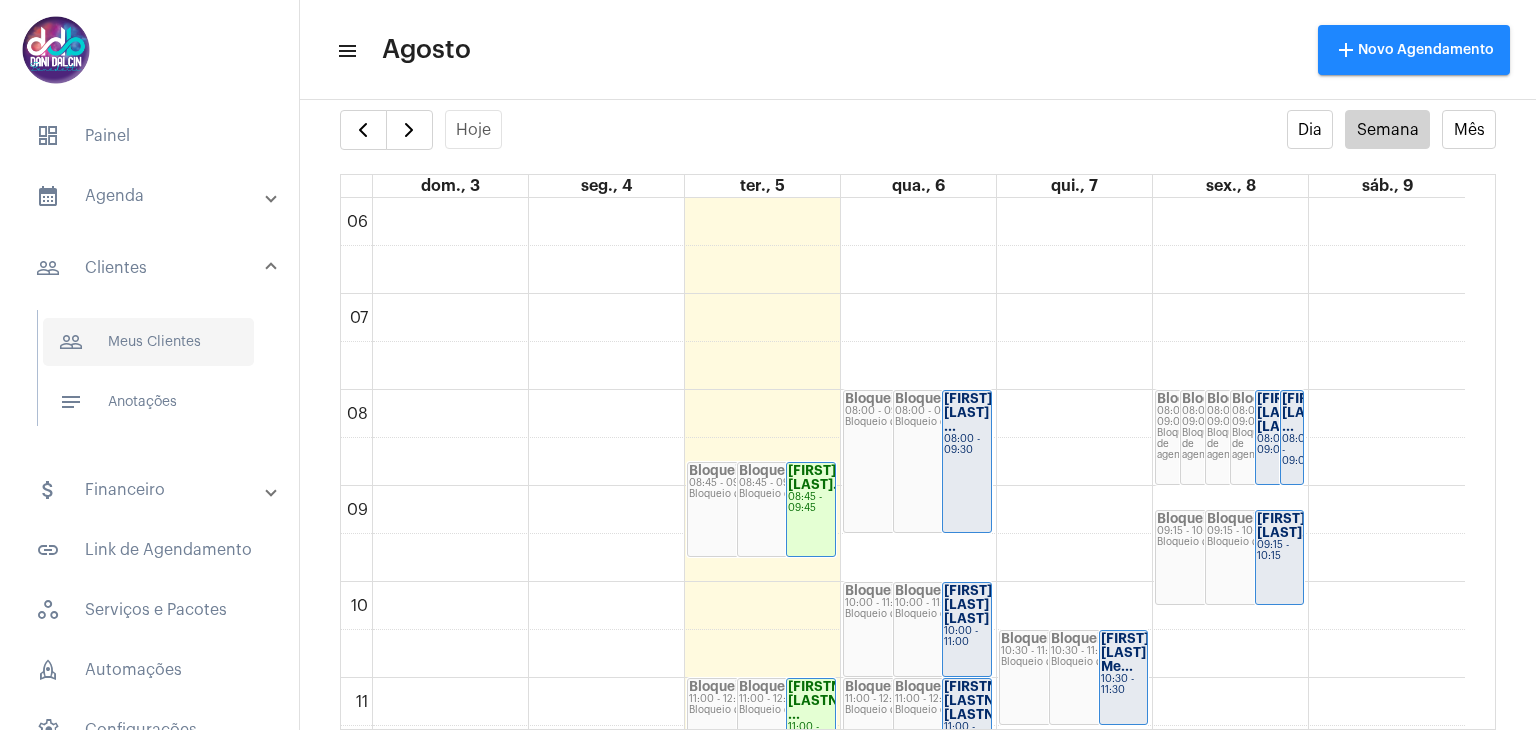 click on "people_outline  Meus Clientes" at bounding box center [148, 342] 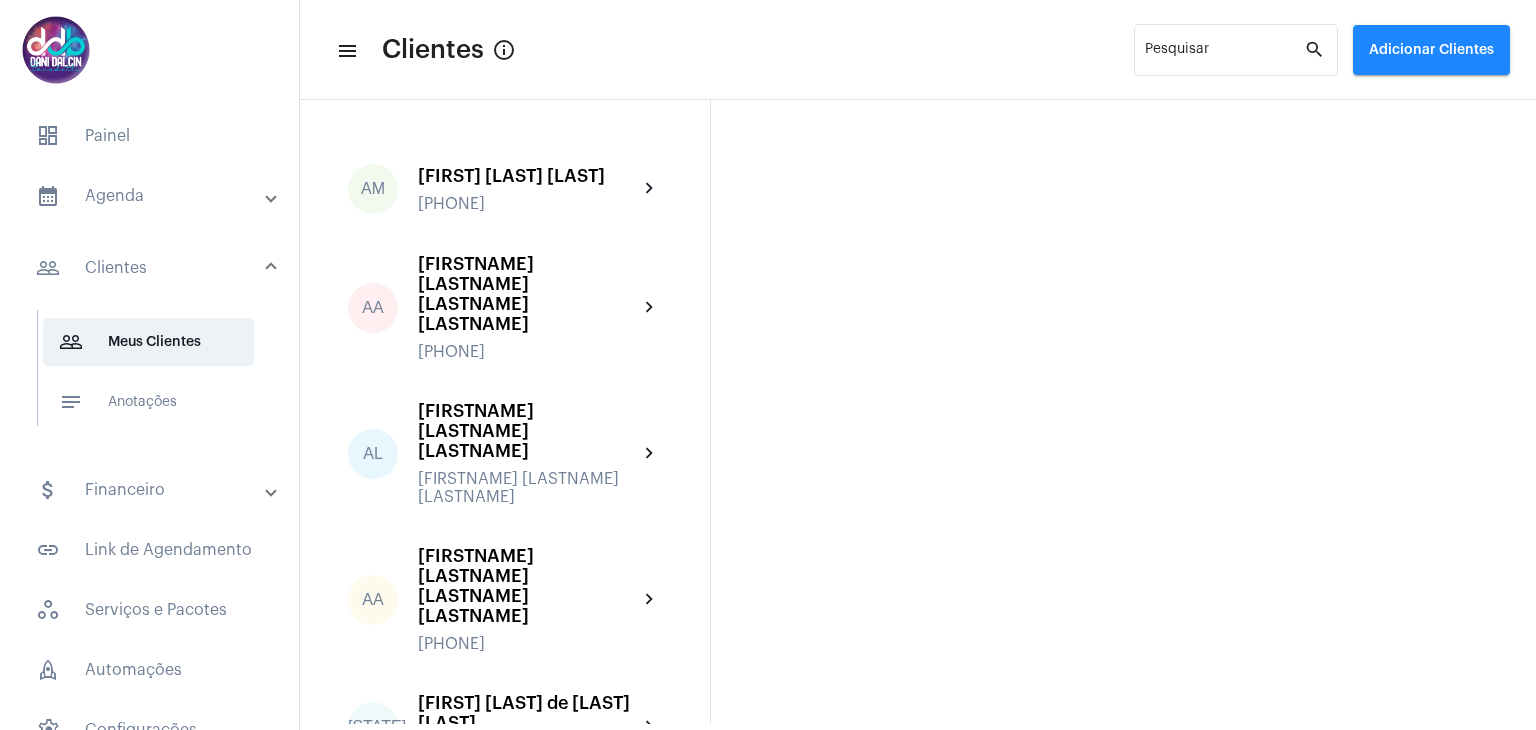 click on "attach_money  Financeiro" at bounding box center [151, 490] 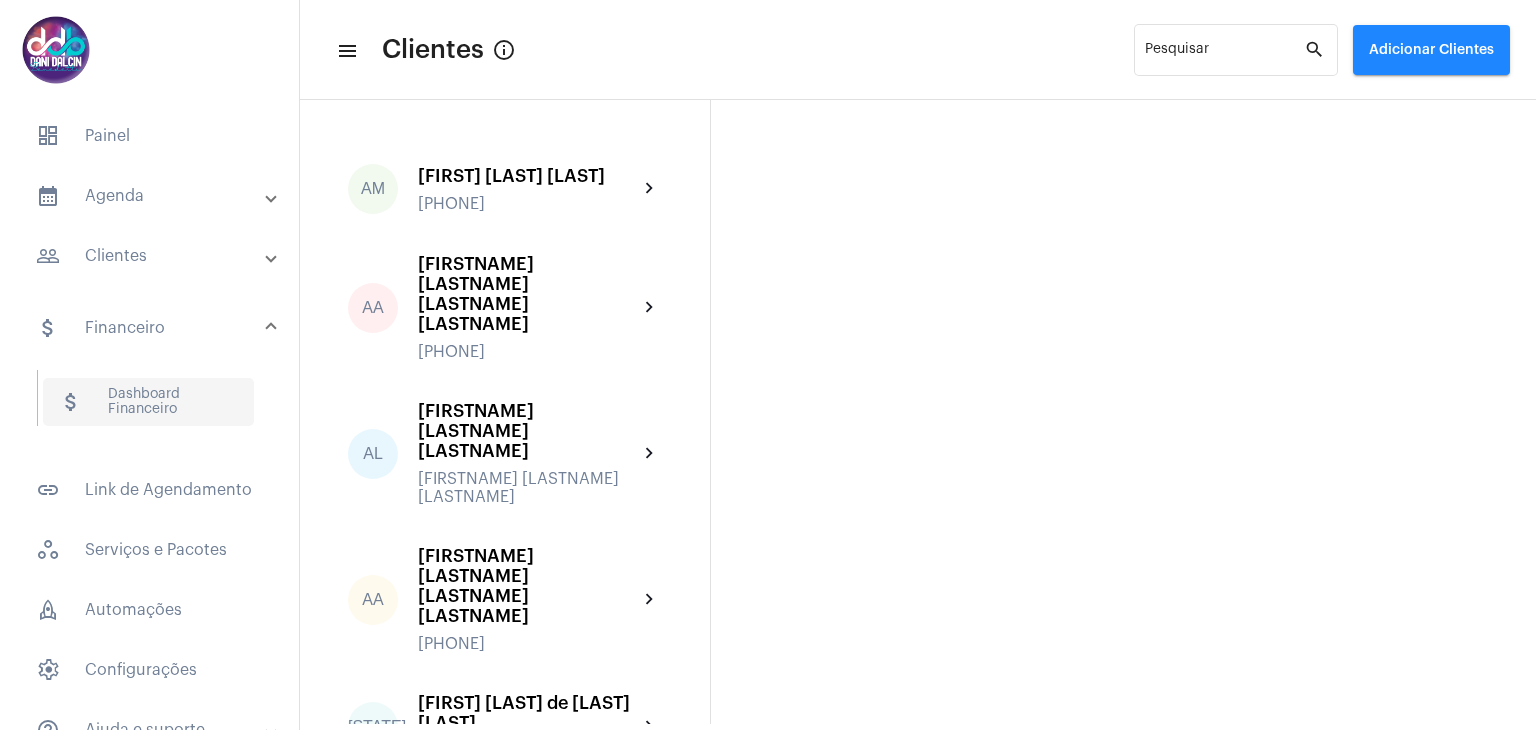 click on "attach_money  Dashboard Financeiro" at bounding box center [148, 402] 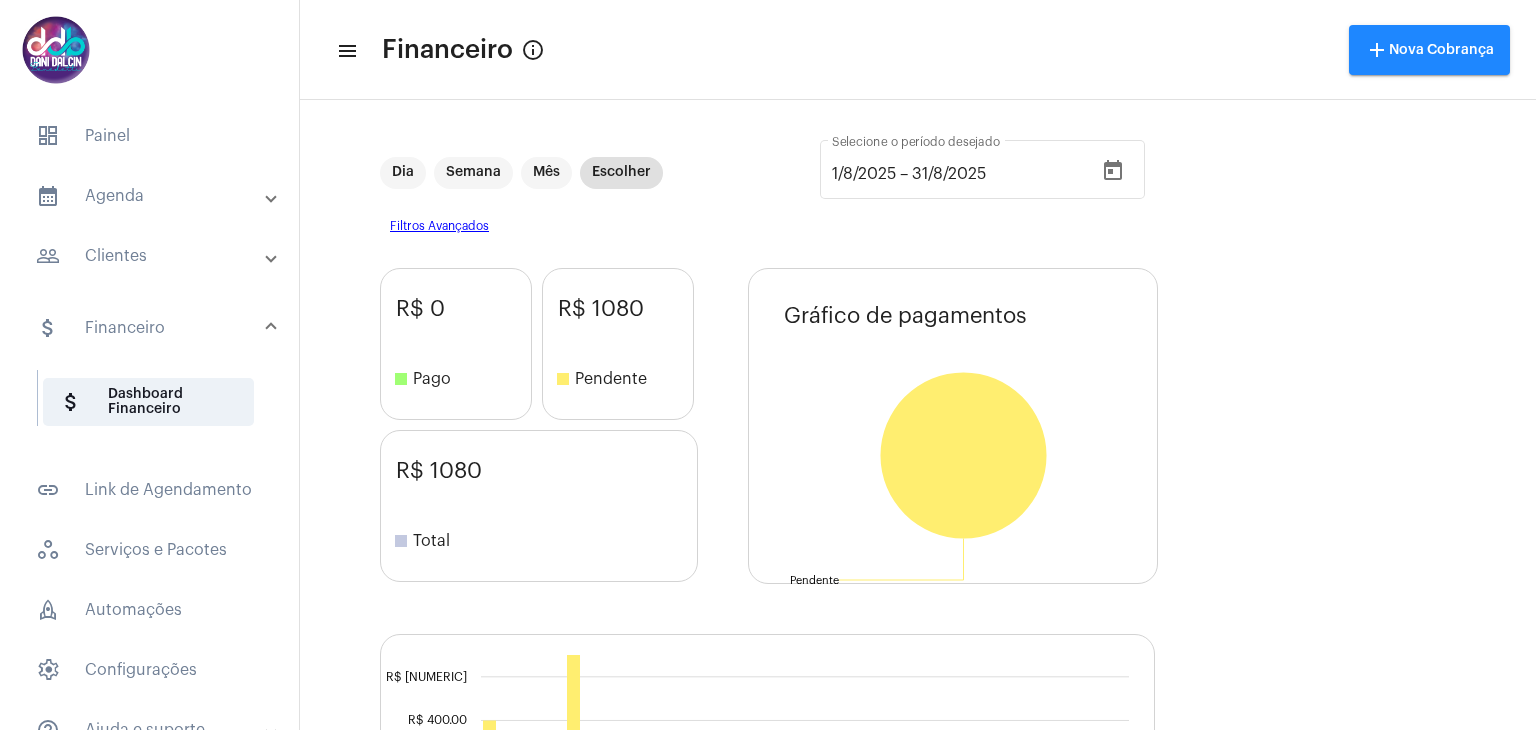 click on "people_outline  Clientes" at bounding box center (151, 256) 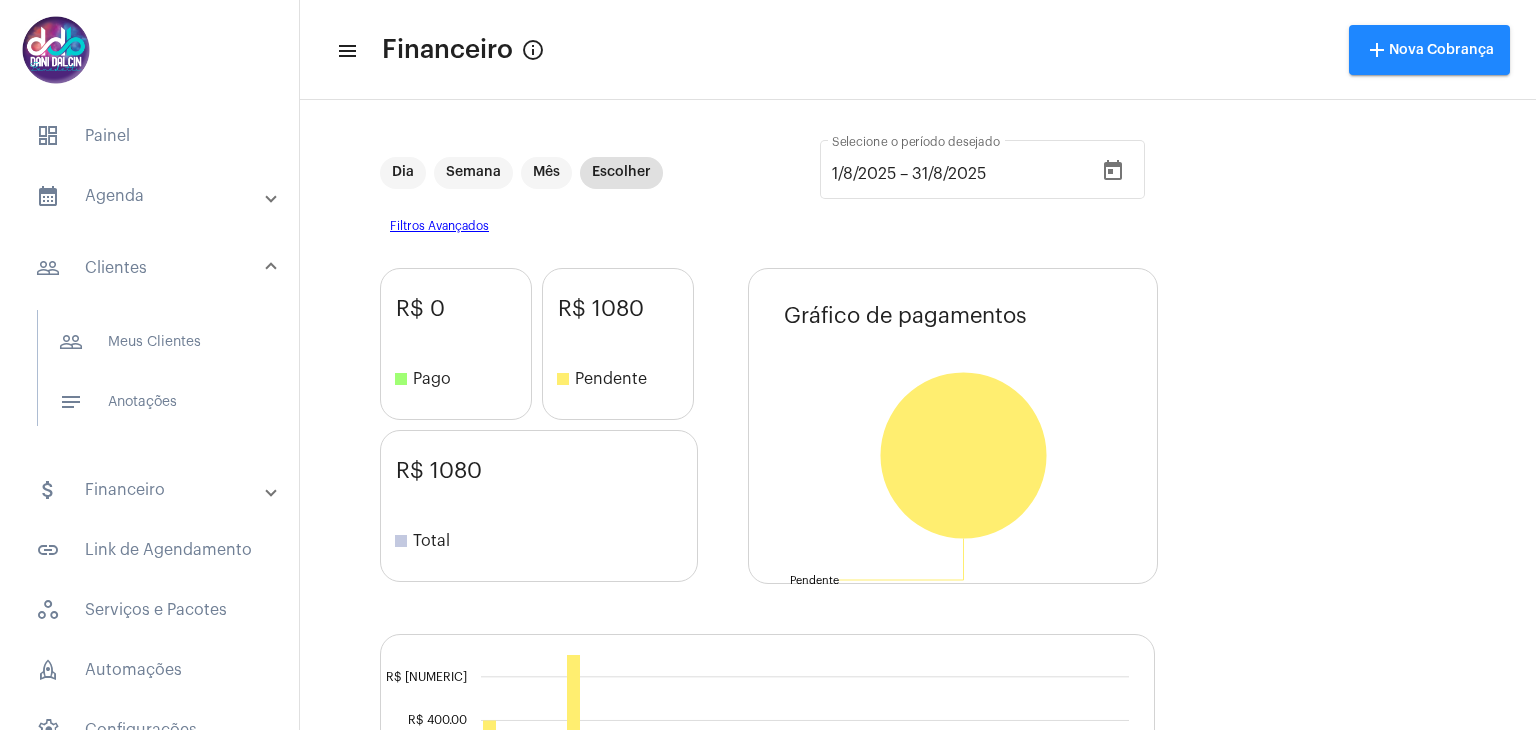 click on "calendar_month_outlined  Agenda" at bounding box center (151, 196) 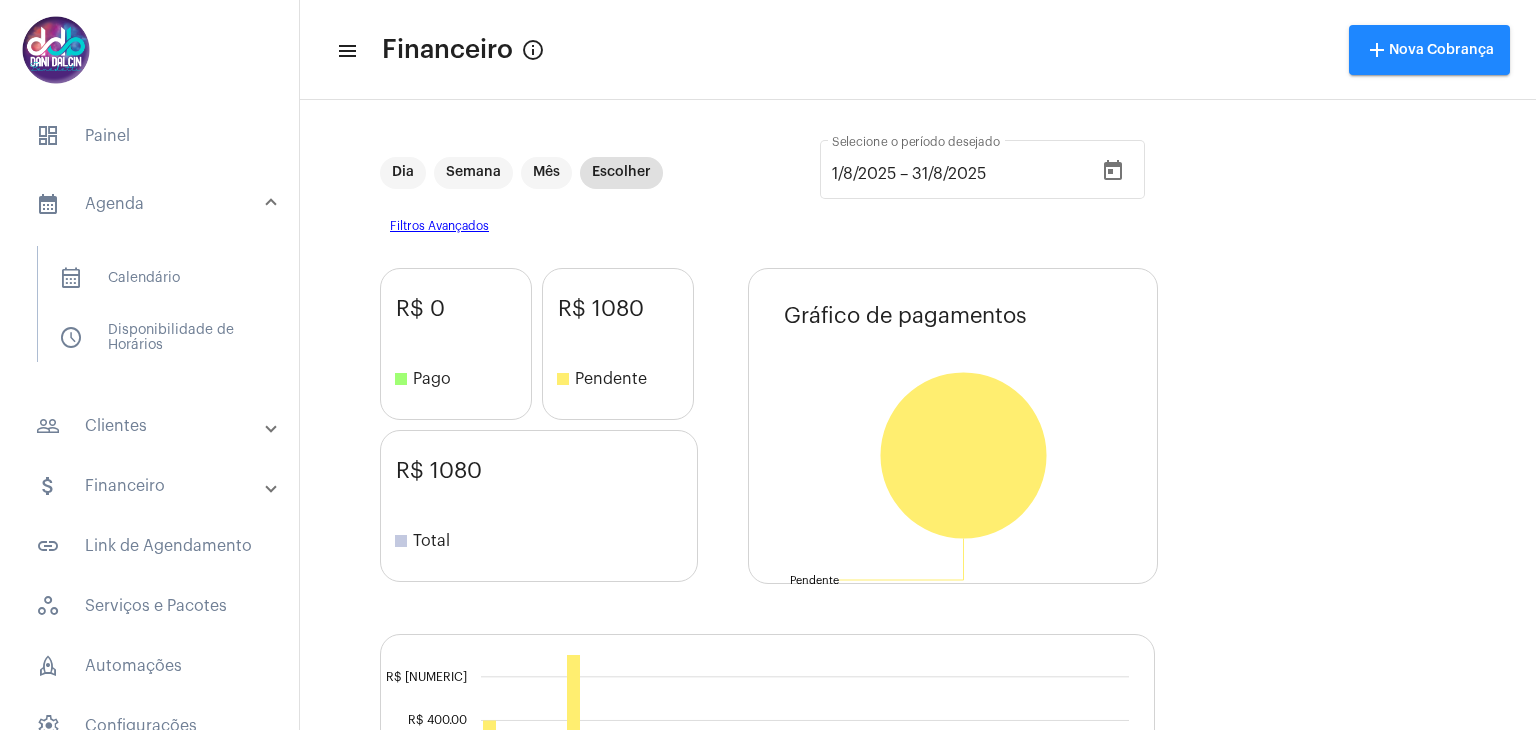 click on "people_outline  Clientes" at bounding box center [151, 426] 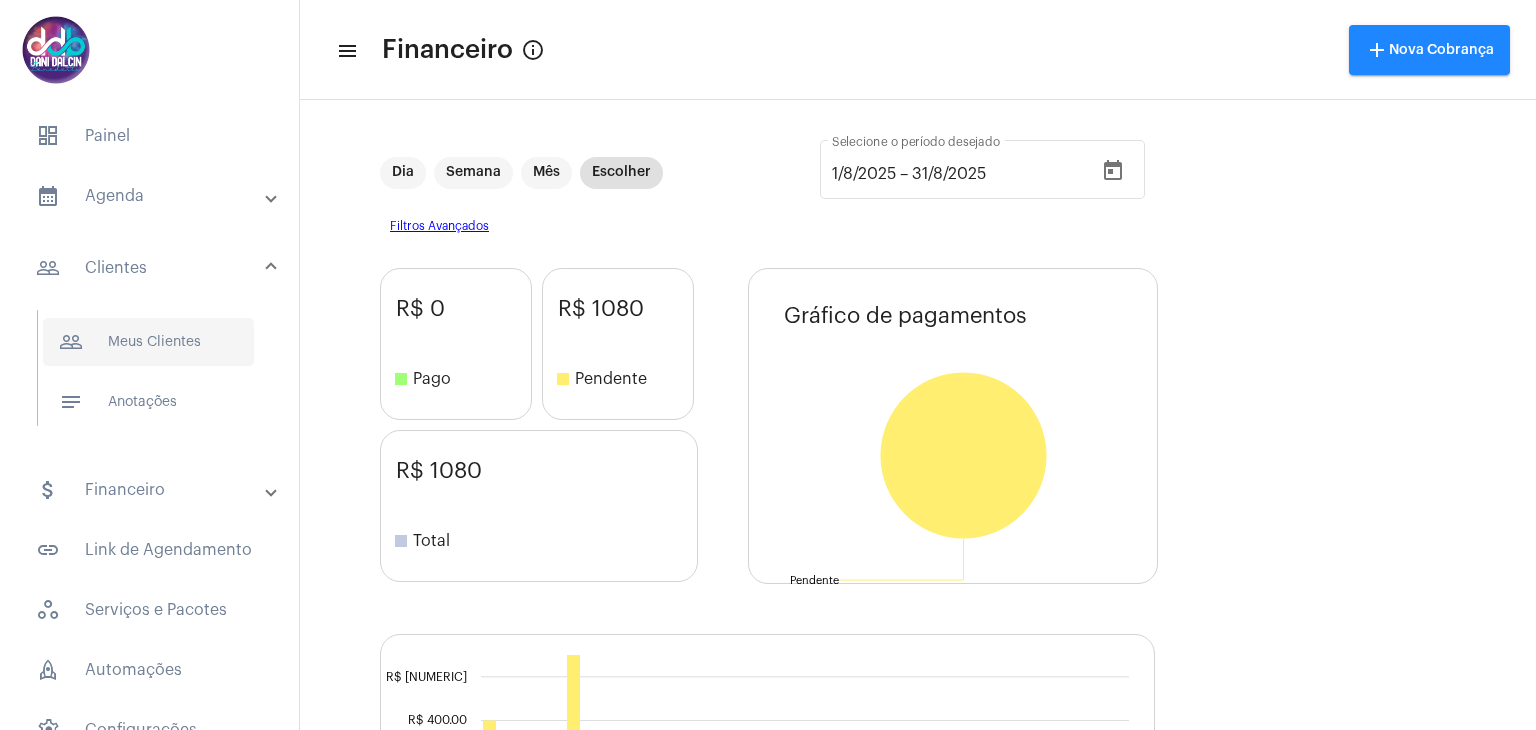 click on "people_outline  Meus Clientes" at bounding box center [148, 342] 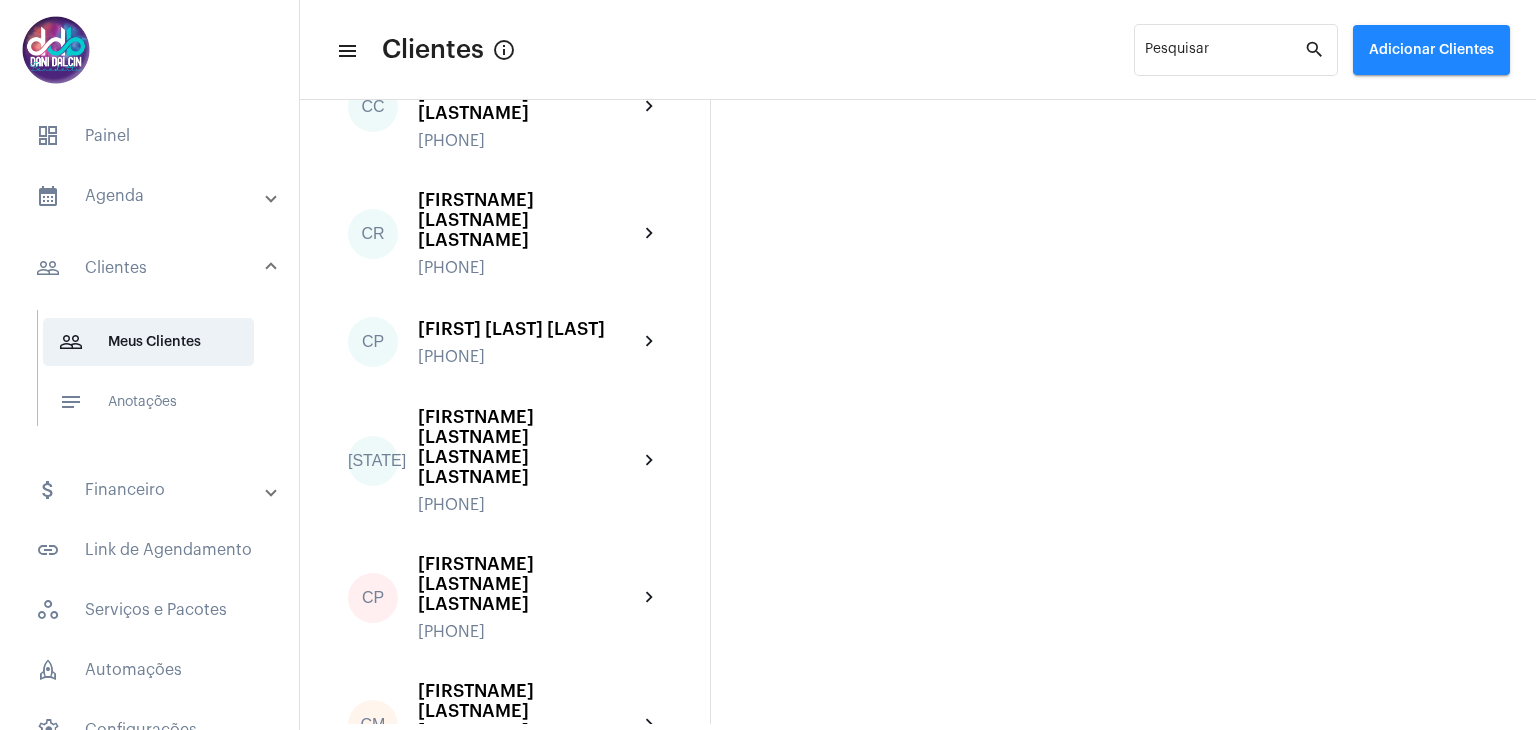 scroll, scrollTop: 1024, scrollLeft: 0, axis: vertical 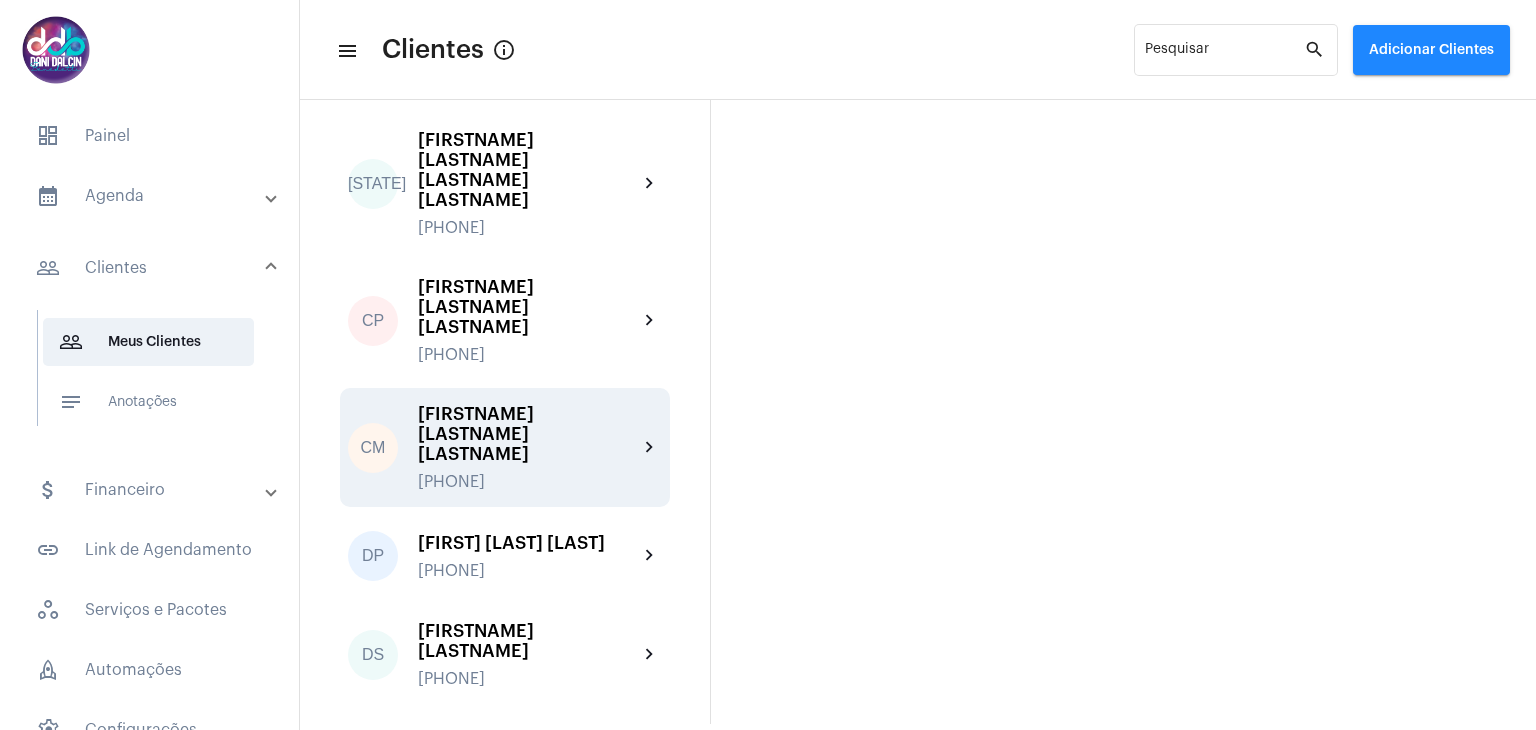 click on "[PHONE]" 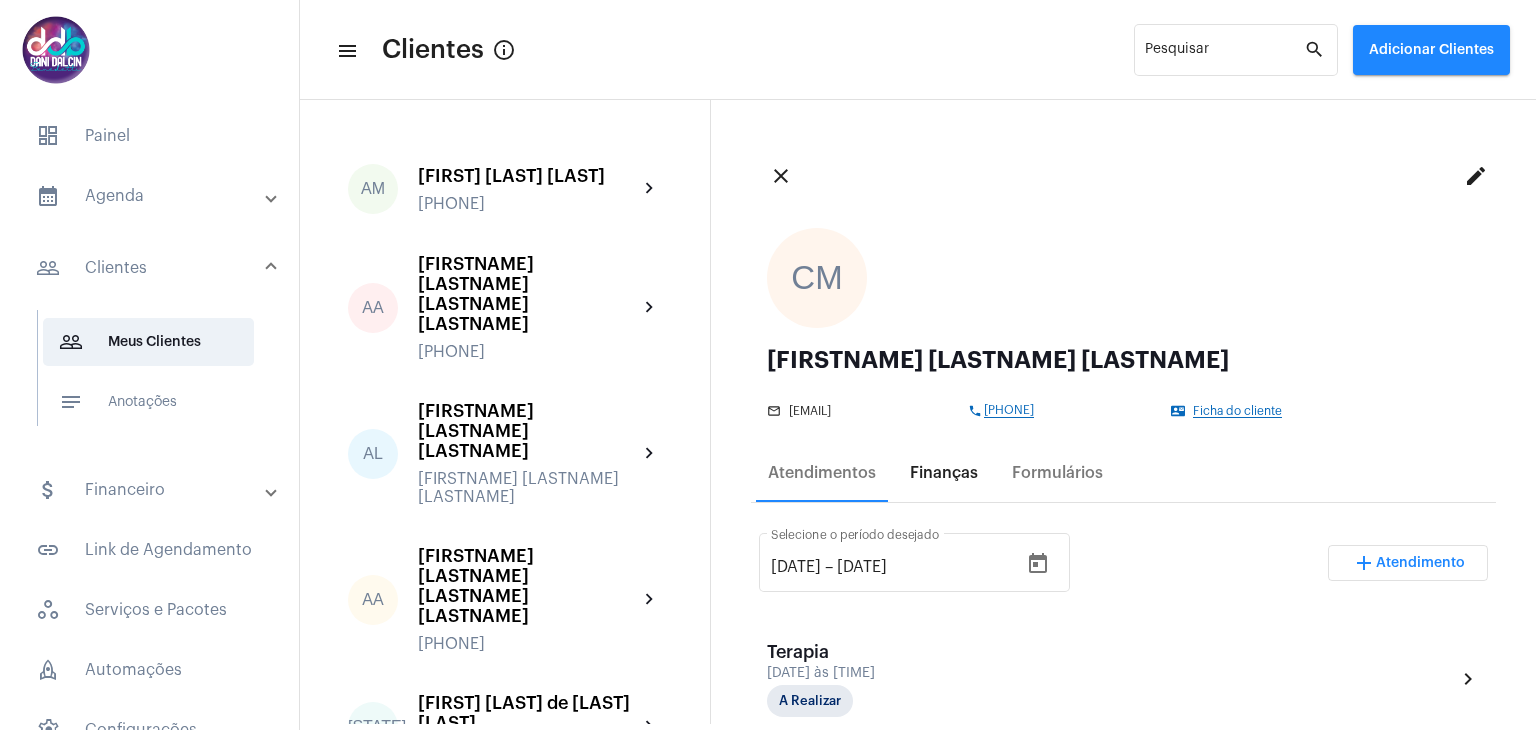 click on "Finanças" at bounding box center (944, 473) 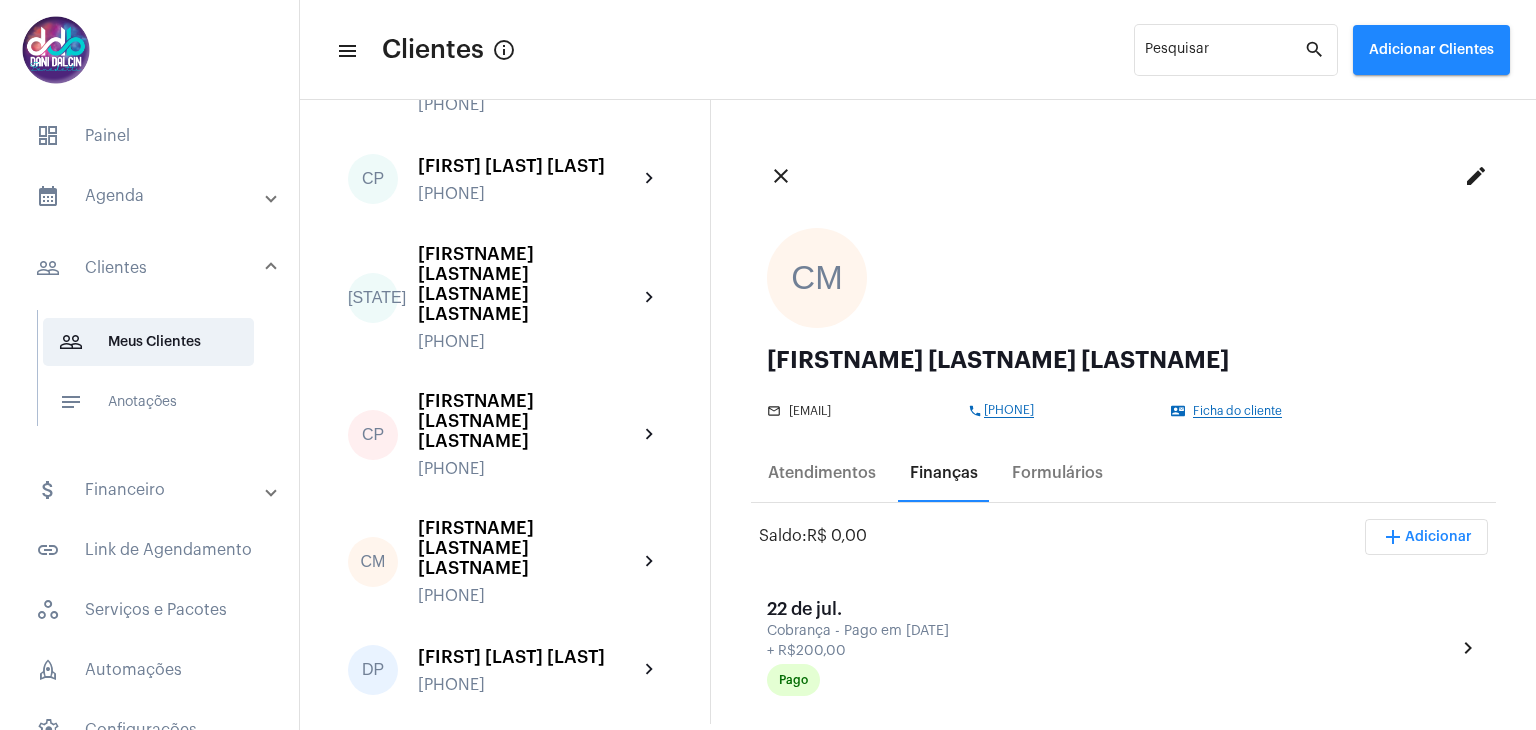 scroll, scrollTop: 1219, scrollLeft: 0, axis: vertical 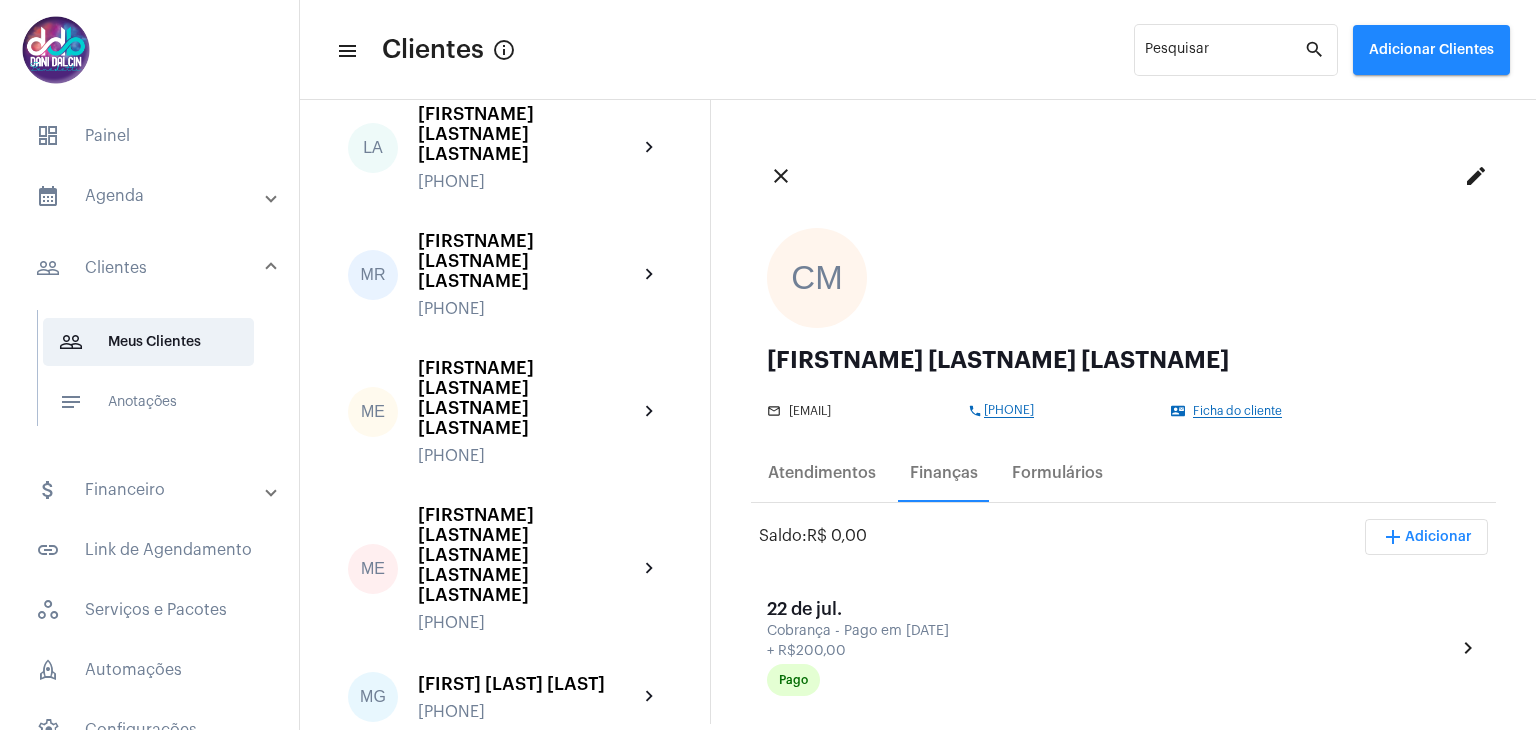 click on "[FIRSTNAME] [LASTNAME] [LASTNAME] [PHONE]" 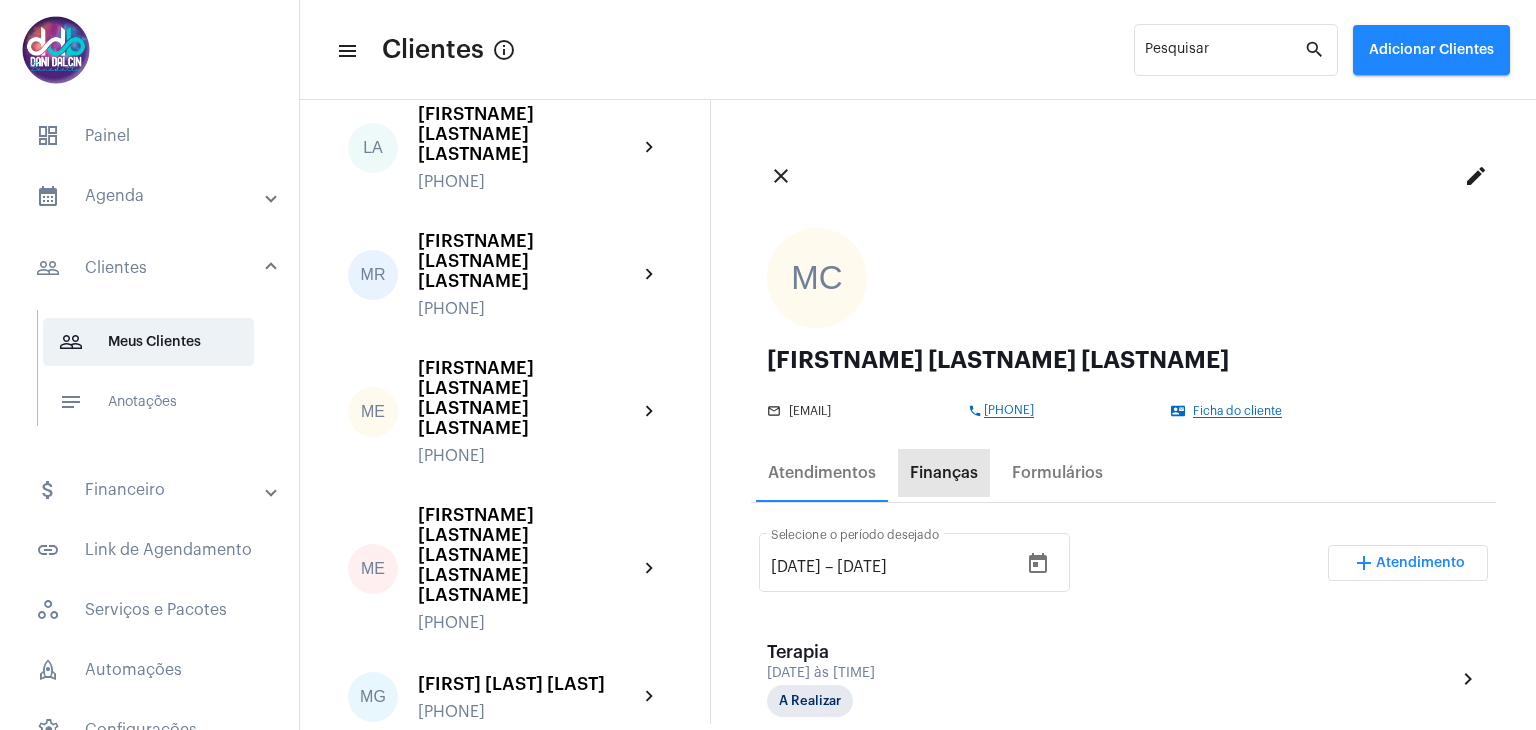 click on "Finanças" at bounding box center [944, 473] 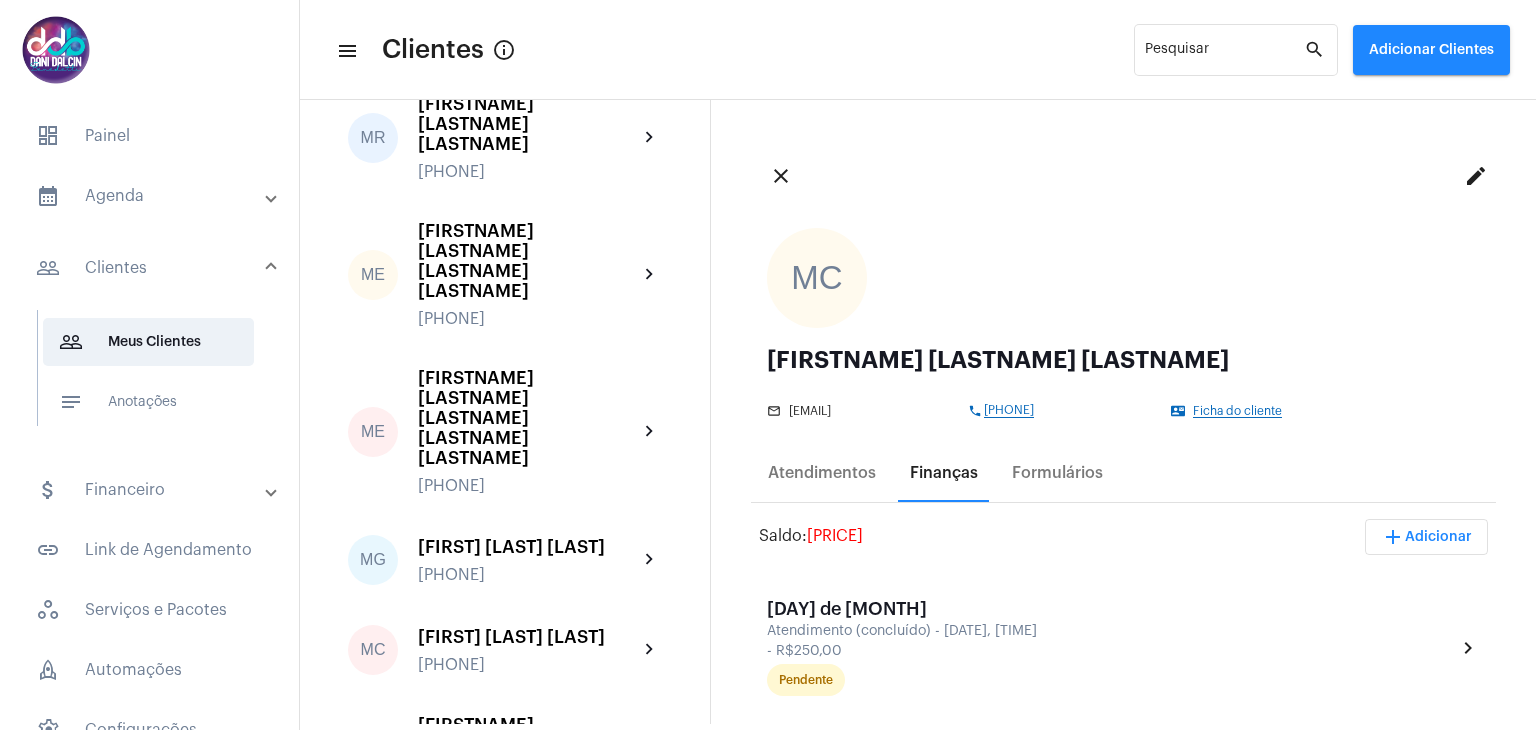 scroll, scrollTop: 3569, scrollLeft: 0, axis: vertical 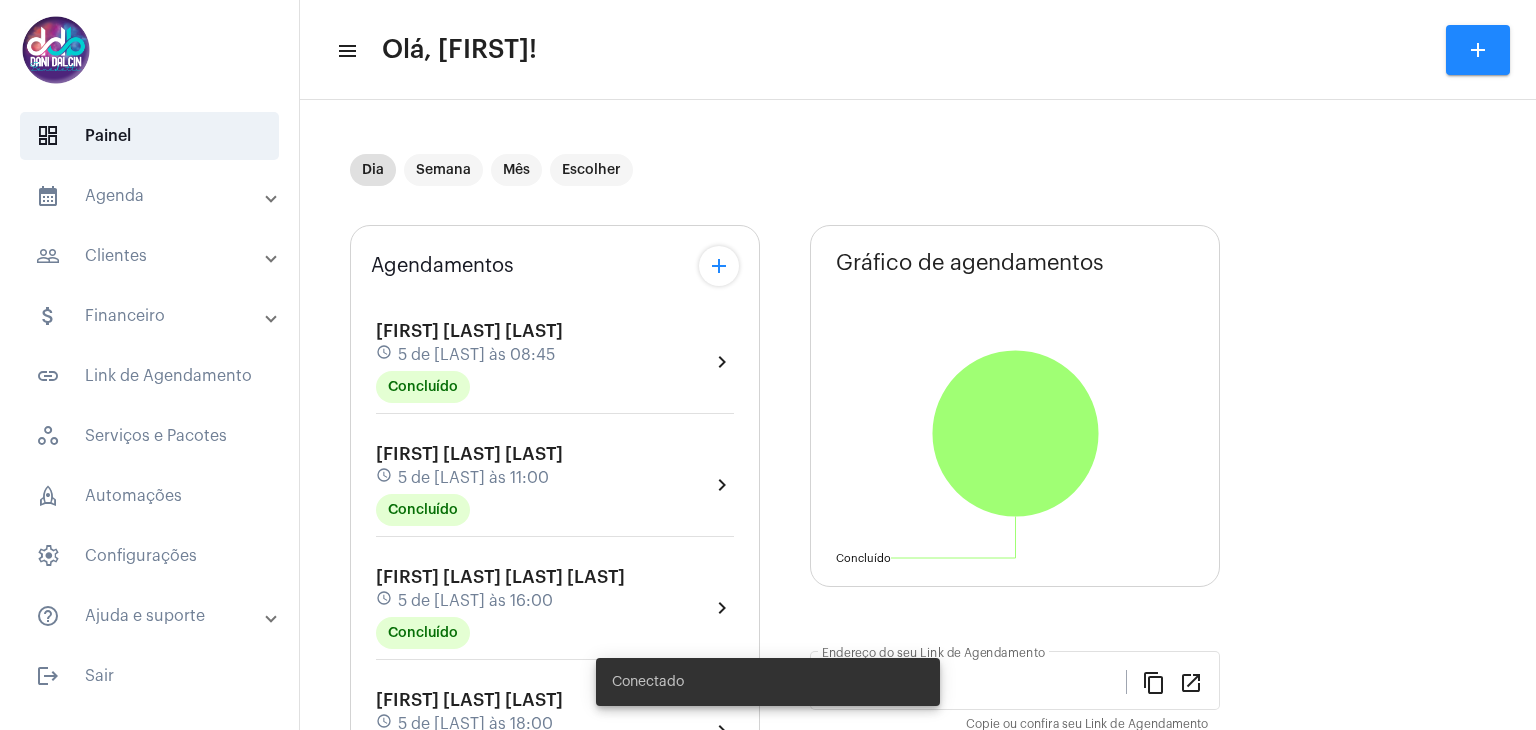 type on "https://neft.com.br/[FIRSTNAME]-[LASTNAME]-[LASTNAME]" 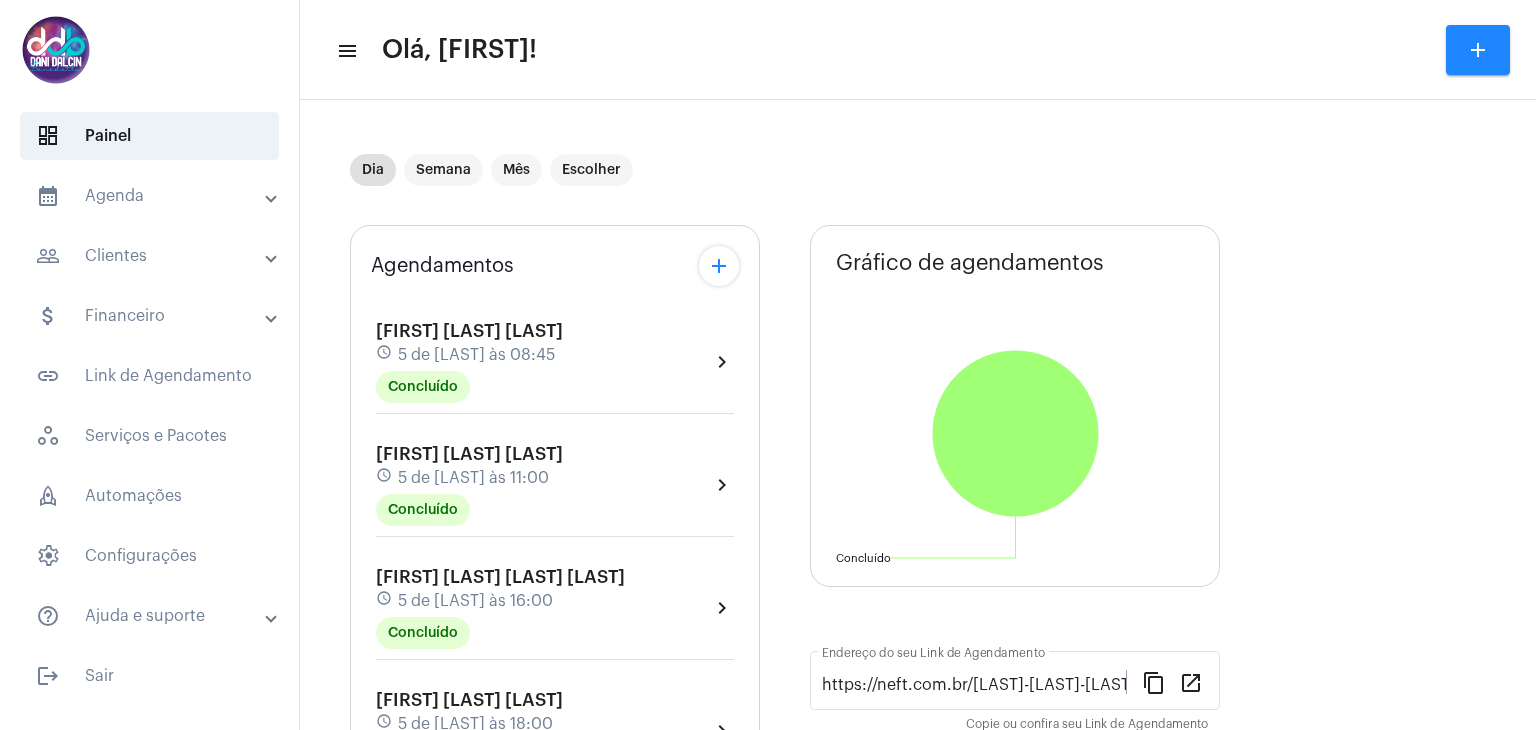 click on "calendar_month_outlined  Agenda" at bounding box center [151, 196] 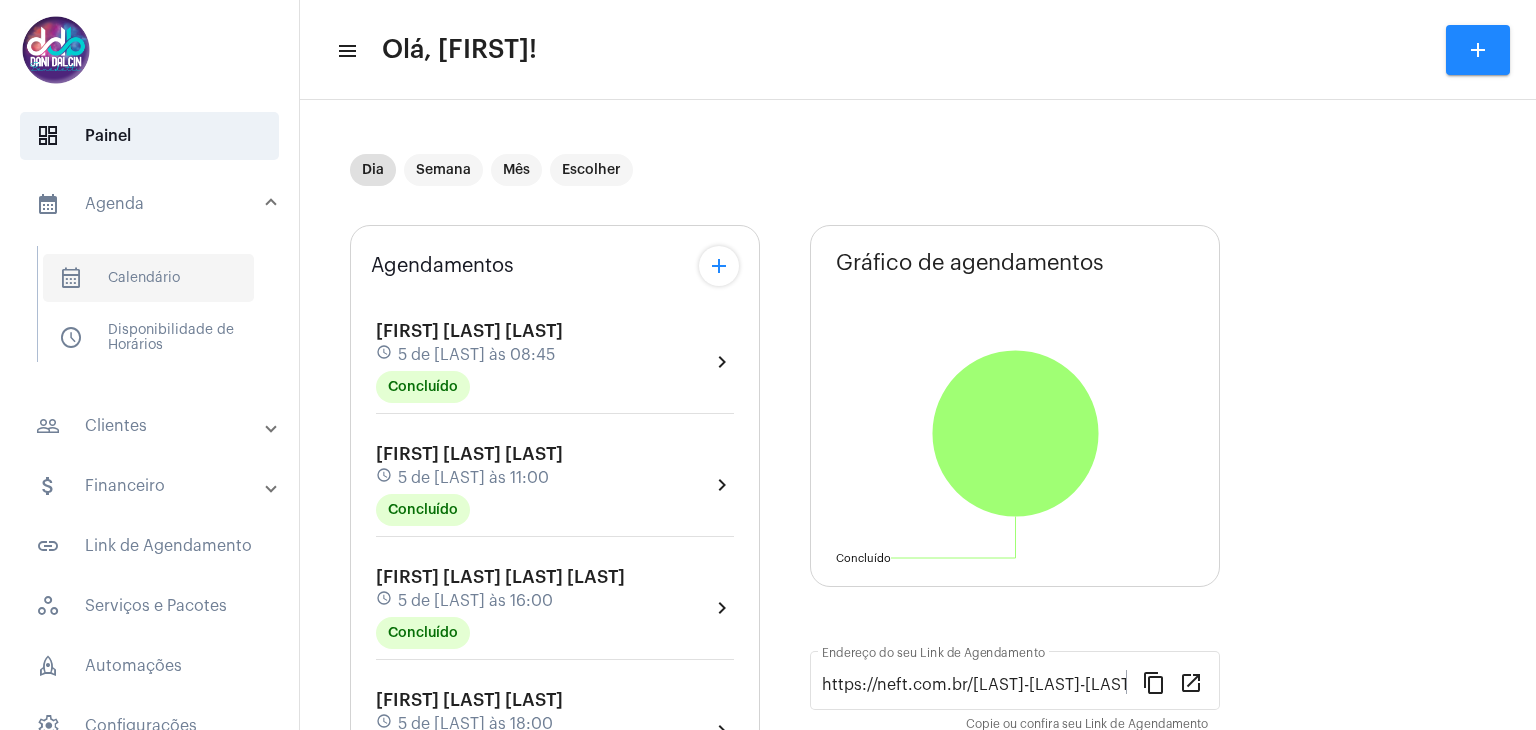 click on "calendar_month_outlined   Calendário" at bounding box center (148, 278) 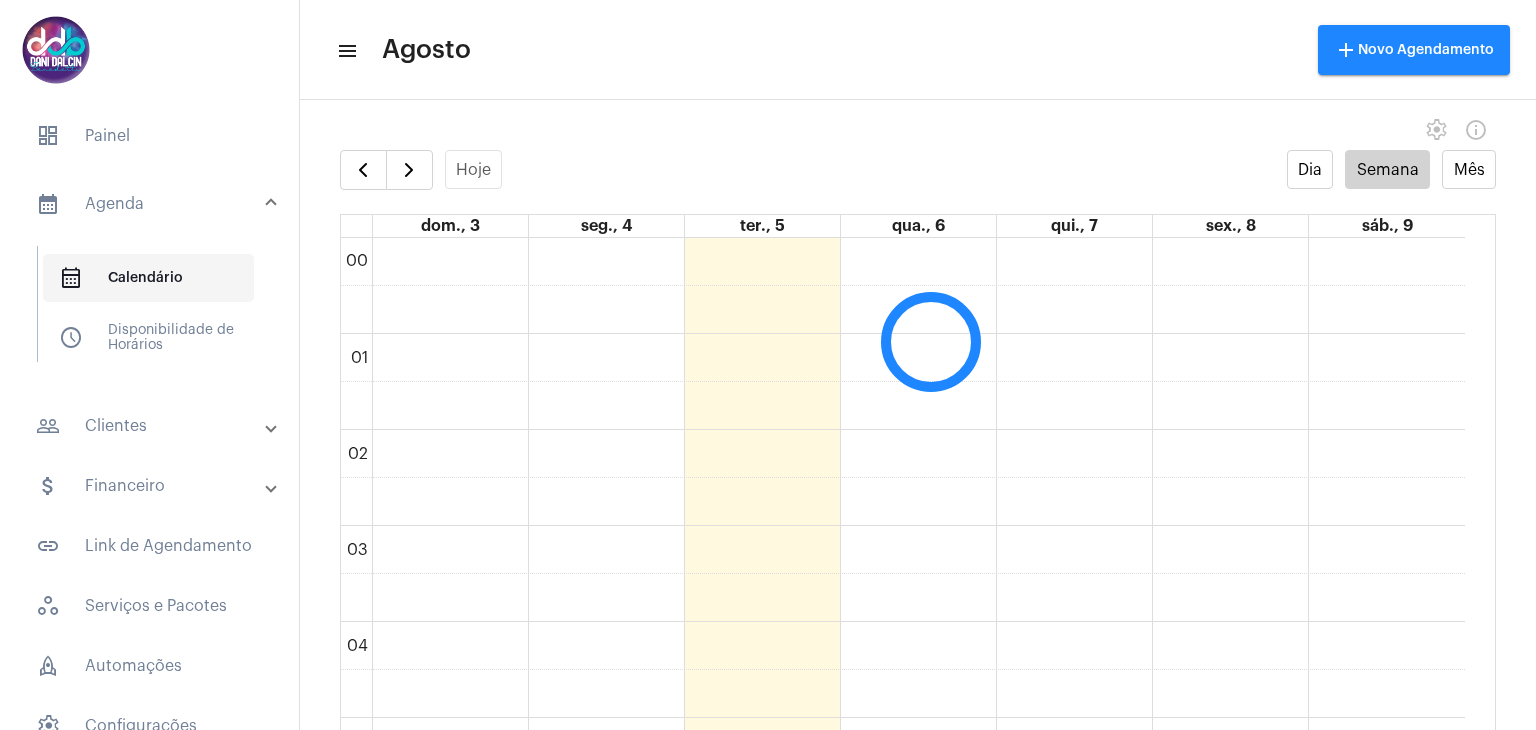 scroll, scrollTop: 576, scrollLeft: 0, axis: vertical 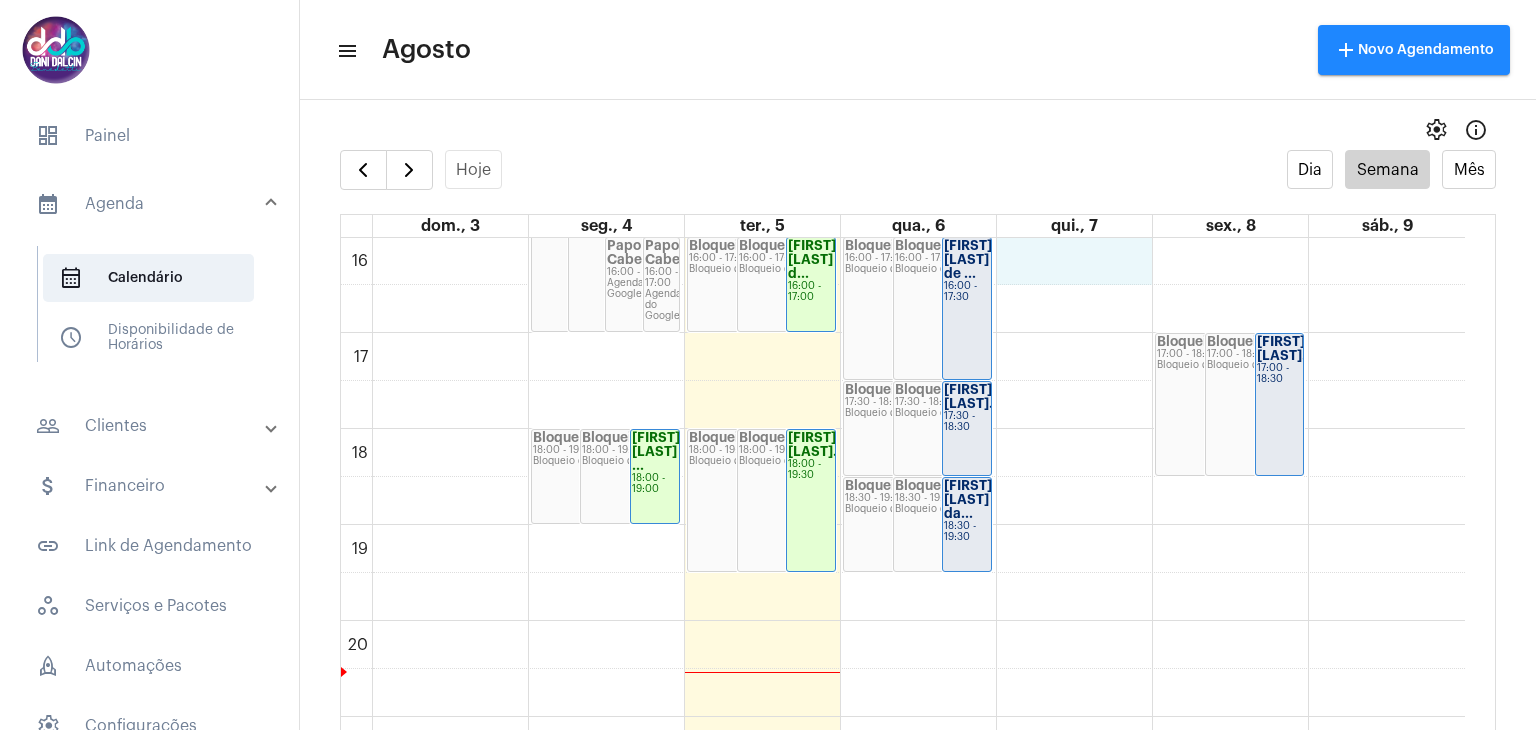 click on "00 01 02 03 04 05 06 07 08 09 10 11 12 13 14 15 16 17 18 19 20 21 22 23
Constelação com...
15:00 - 17:00
Agenda do Google
Constelação com...
15:00 - 17:00
Agenda do Google
Papo Cabeça
16:00 - 17:00
Agenda do Google
Papo Cabeça
16:00 - 17:00
Agenda do Google
Bloqueio
18:00 - 19:00
Bloqueio de agenda
Bloqueio
18:00 - 19:00
Bloqueio de agenda
Jessyca Guerra ...
18:00 - 19:00
Bloqueio
08:45 - 09:45
Bloqueio de agenda
Bloqueio
08:45 - 09:45
Bloqueio de agenda" 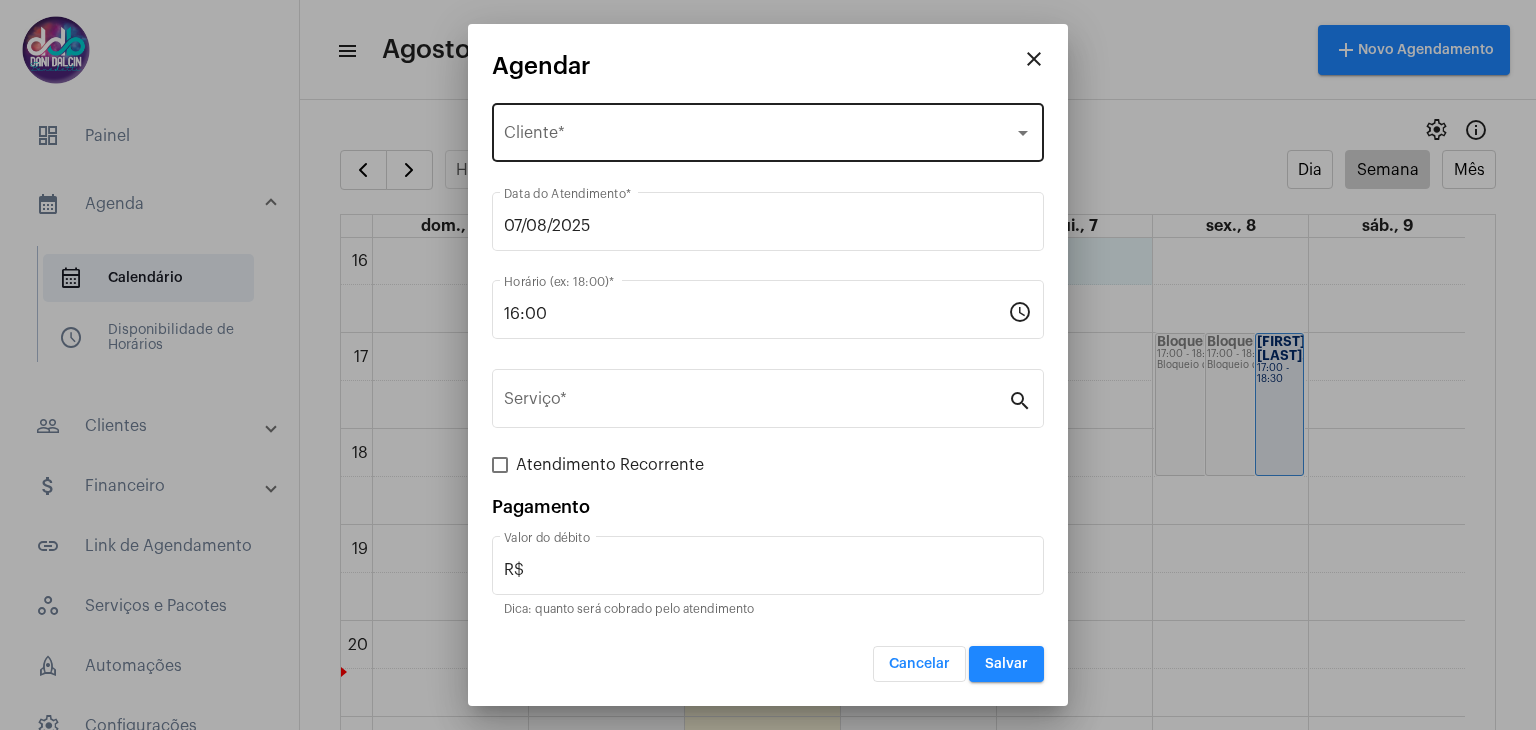 click on "Selecione o Cliente Cliente  *" at bounding box center (768, 130) 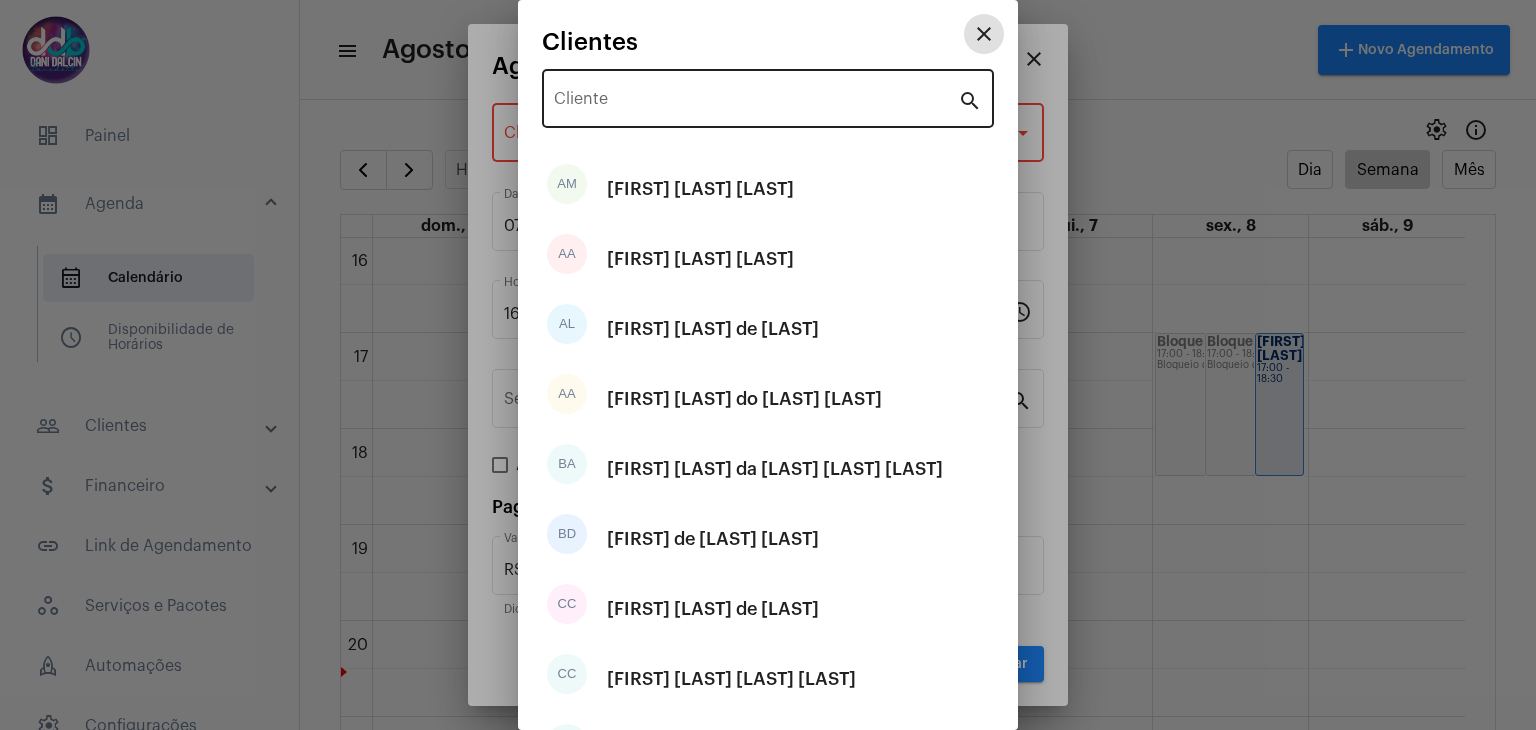 click on "Cliente" at bounding box center (756, 96) 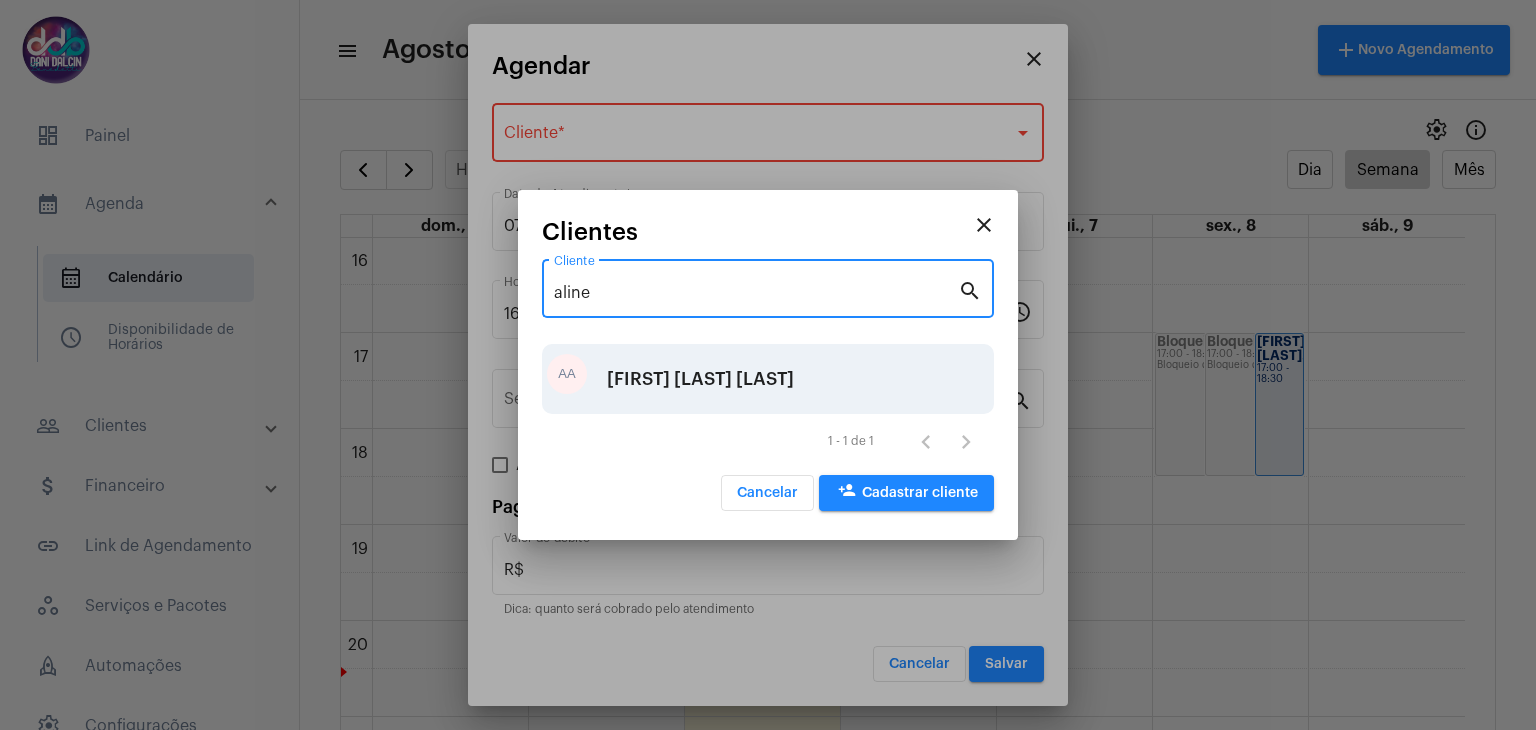 type on "aline" 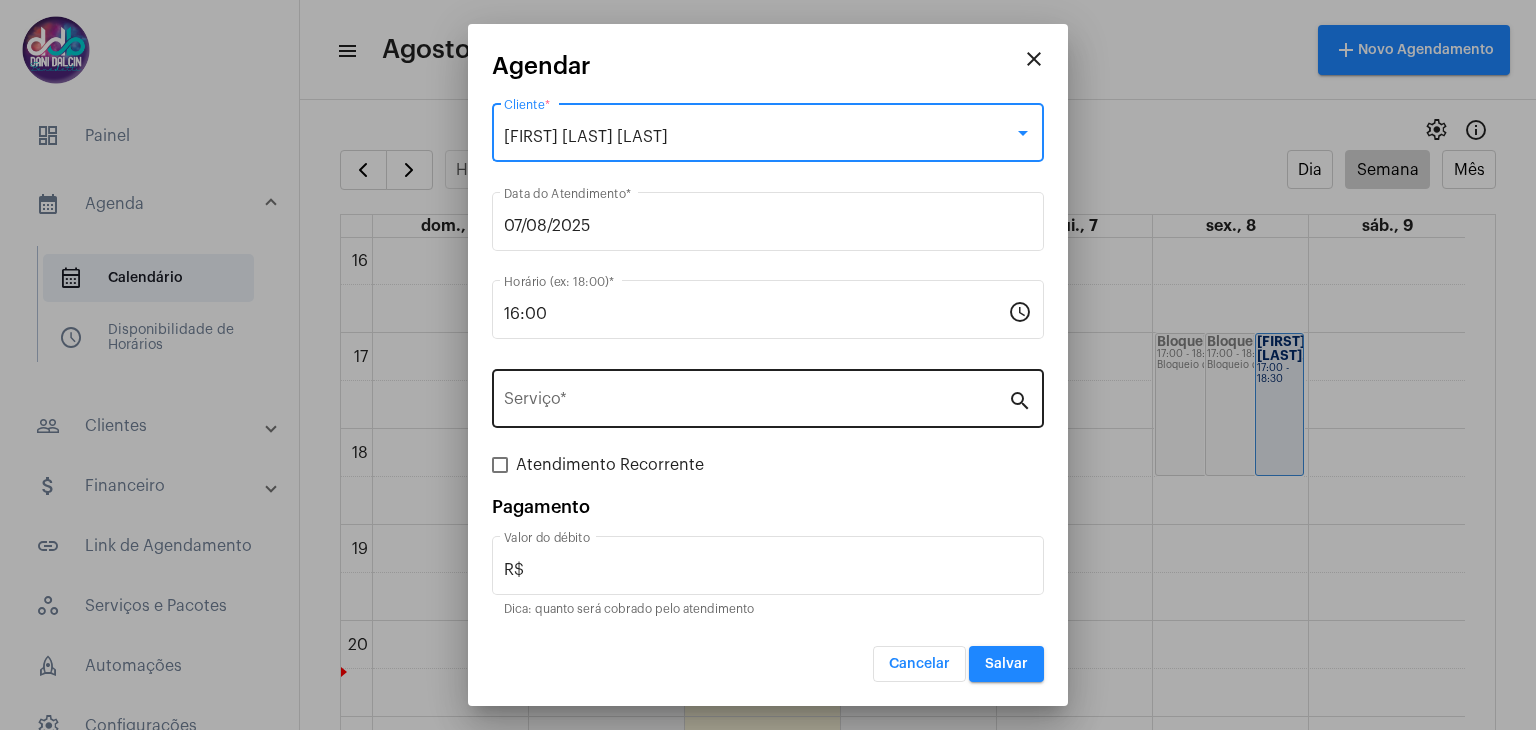 click on "Serviço  *" at bounding box center (756, 403) 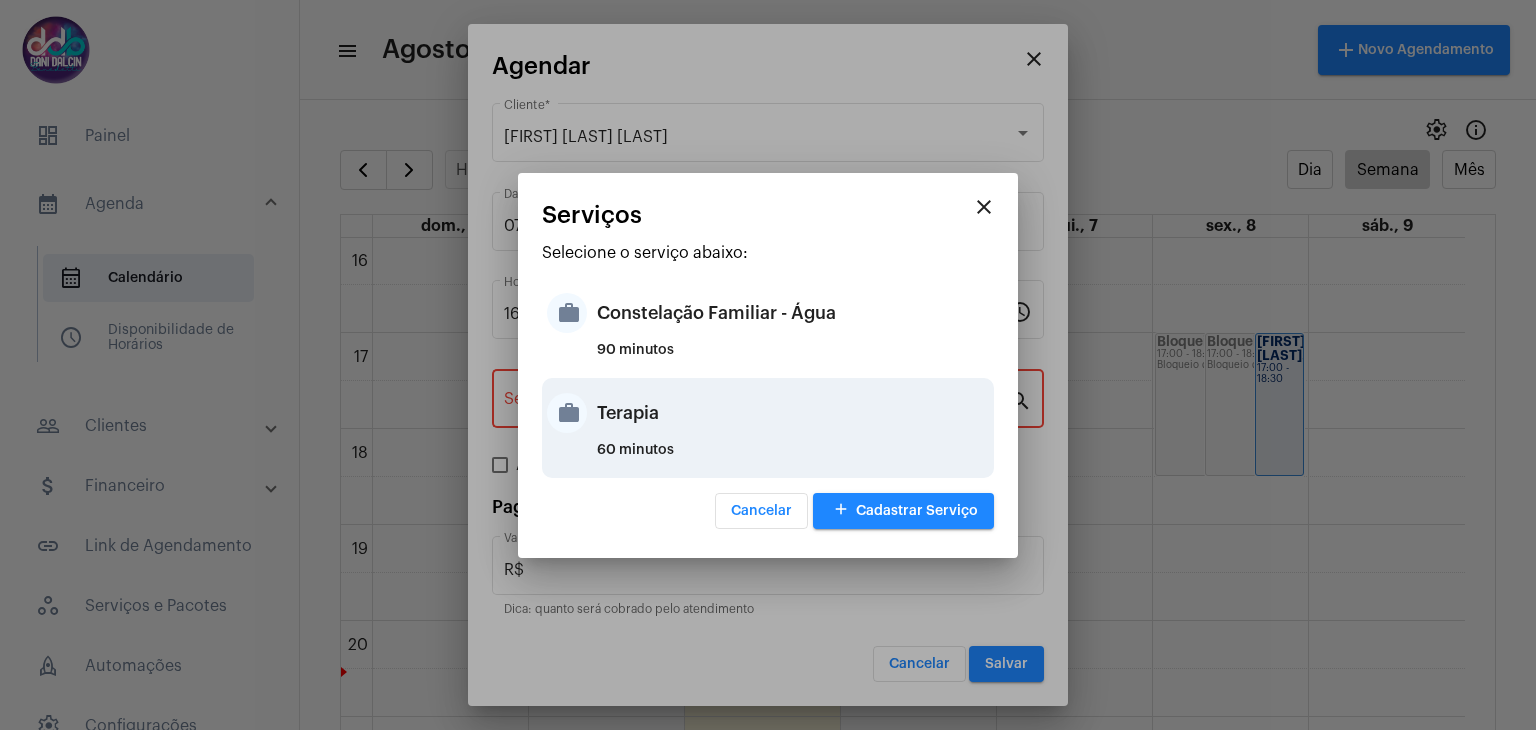 click on "Terapia" at bounding box center (793, 413) 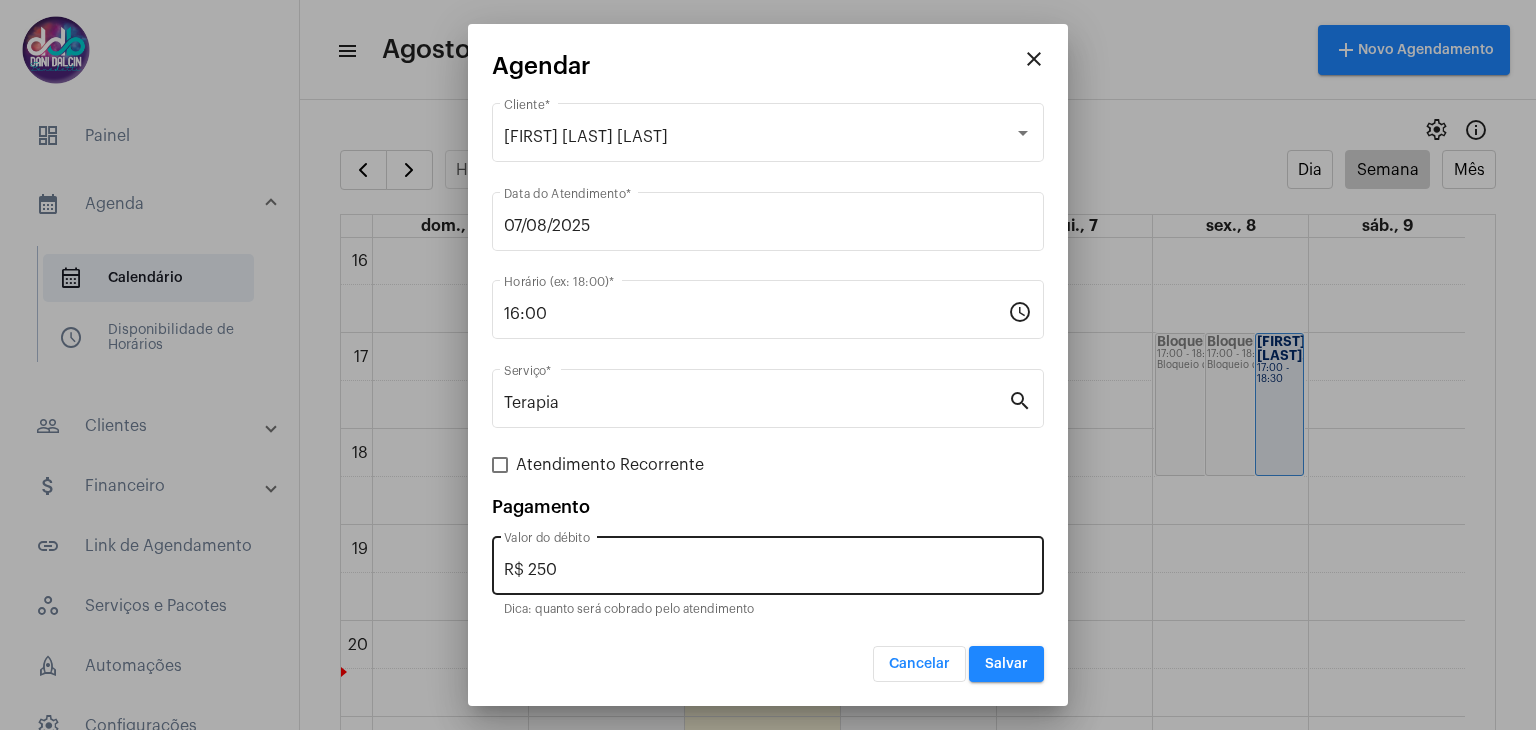 click on "R$ 250 Valor do débito" at bounding box center [768, 563] 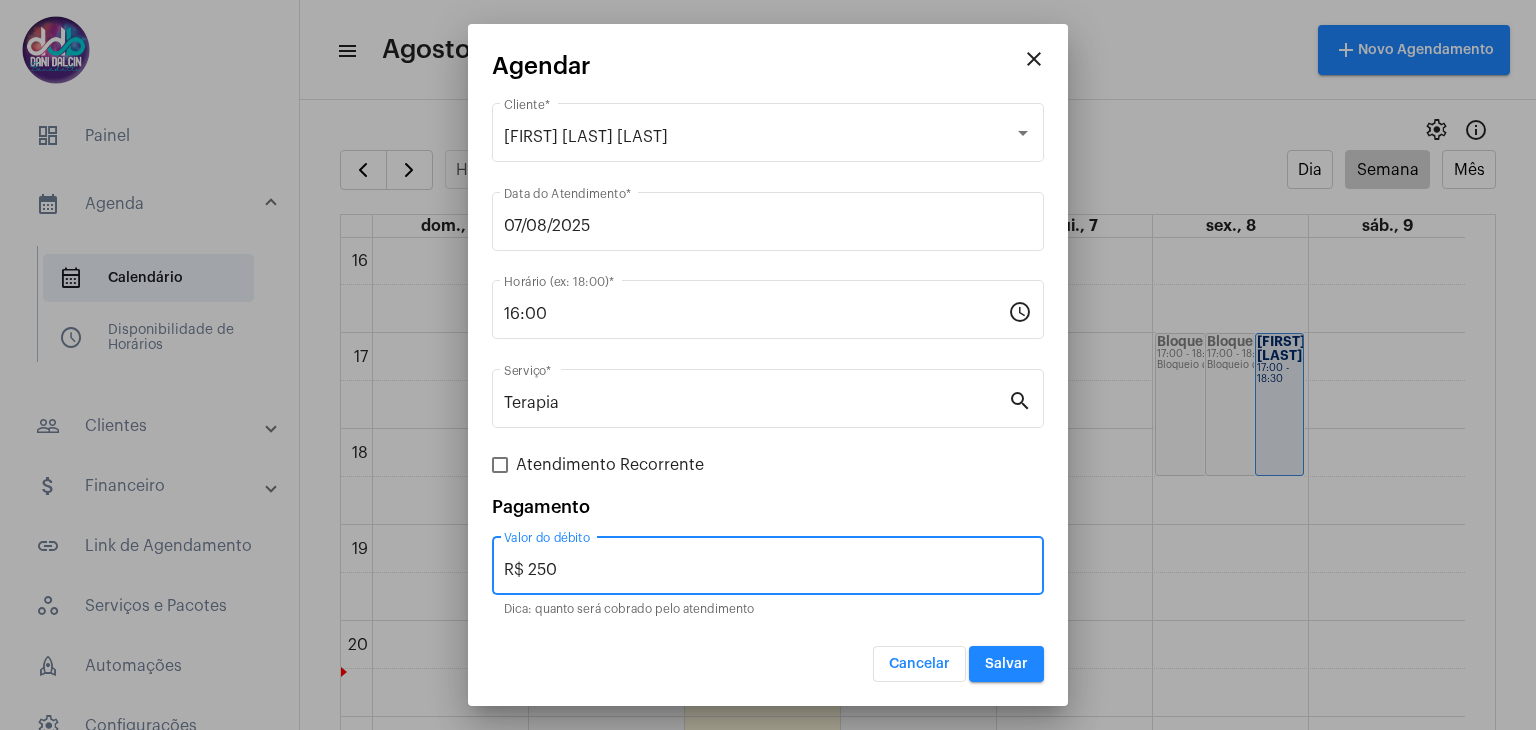 click on "R$ 250" at bounding box center [768, 570] 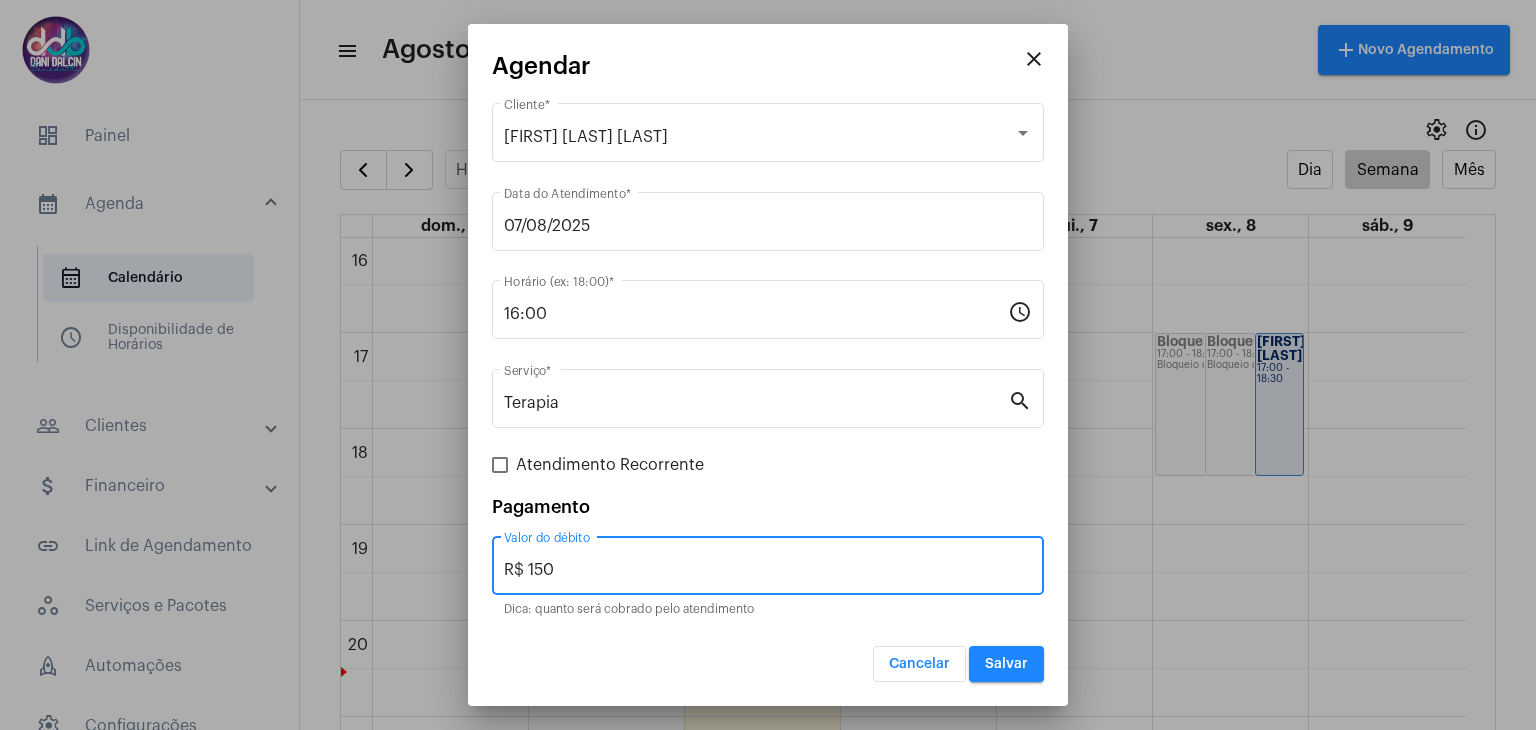 type on "R$ 150" 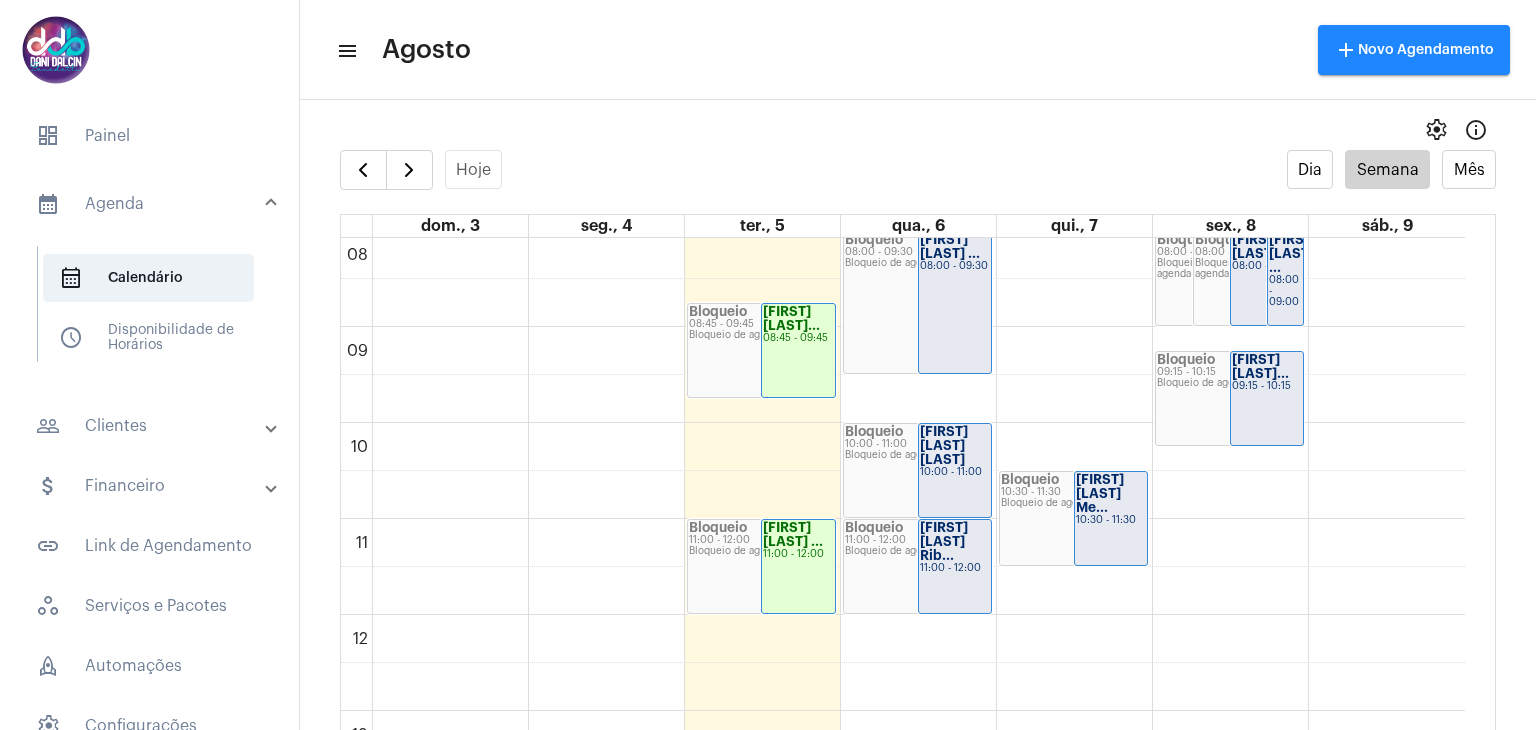 scroll, scrollTop: 908, scrollLeft: 0, axis: vertical 